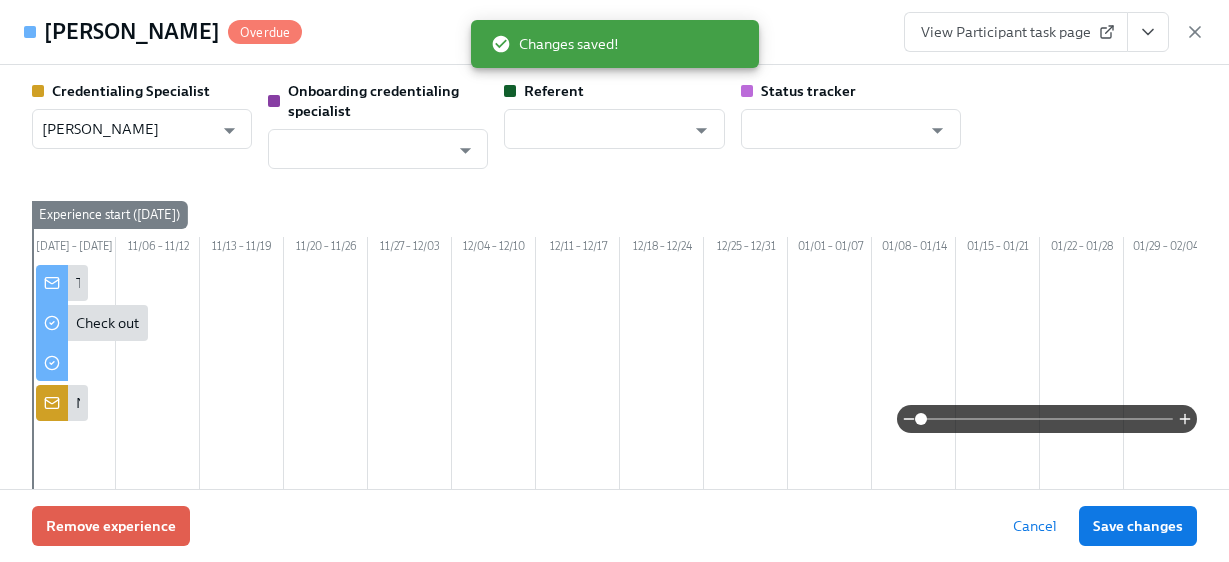 scroll, scrollTop: 0, scrollLeft: 0, axis: both 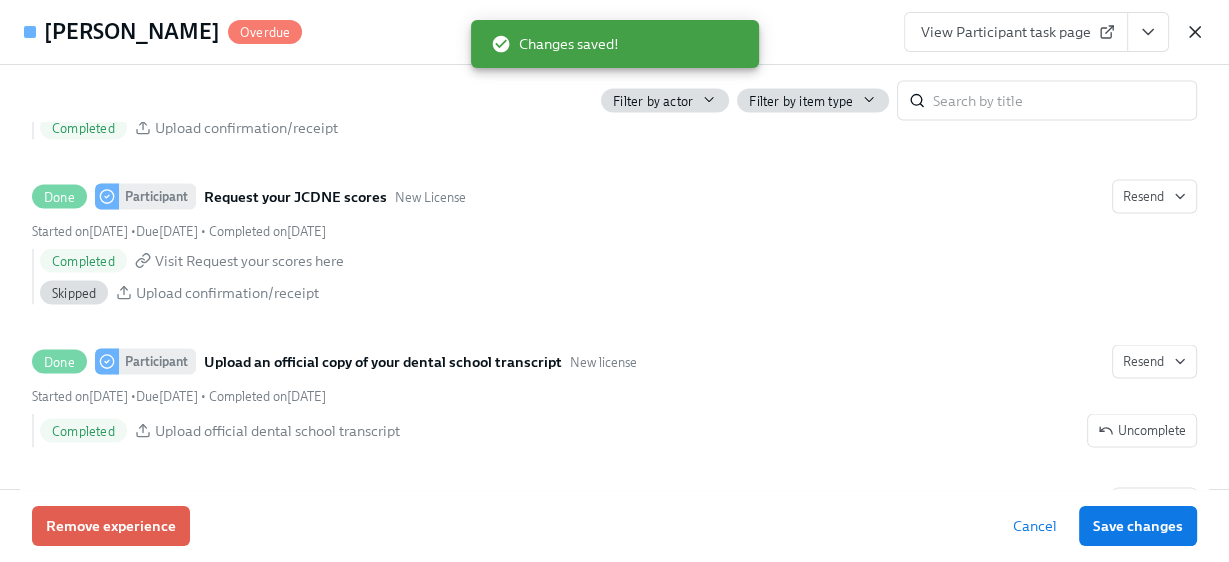 click 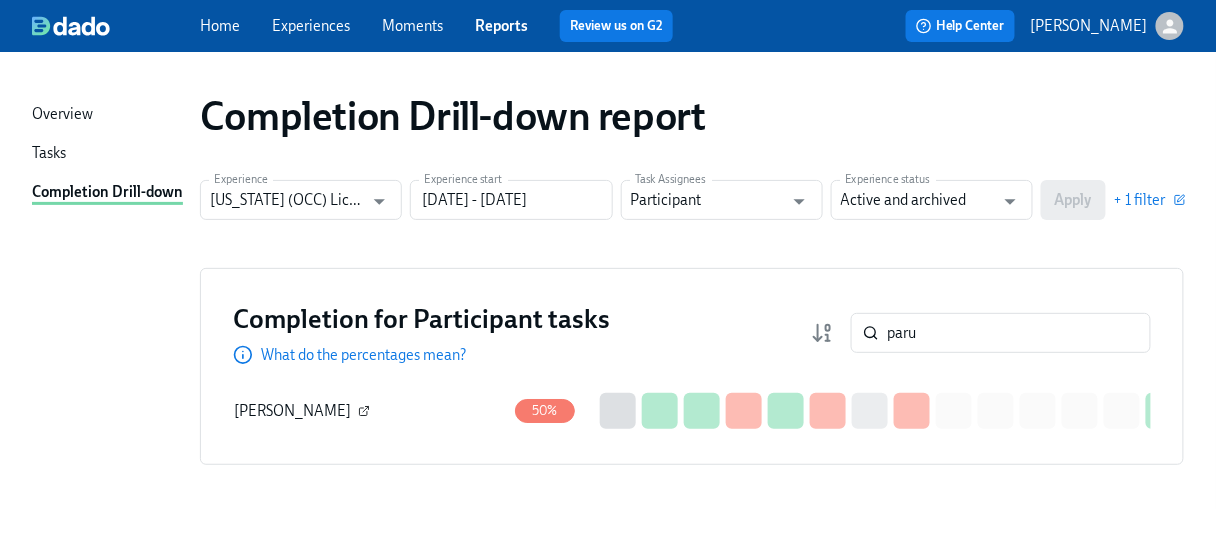 click 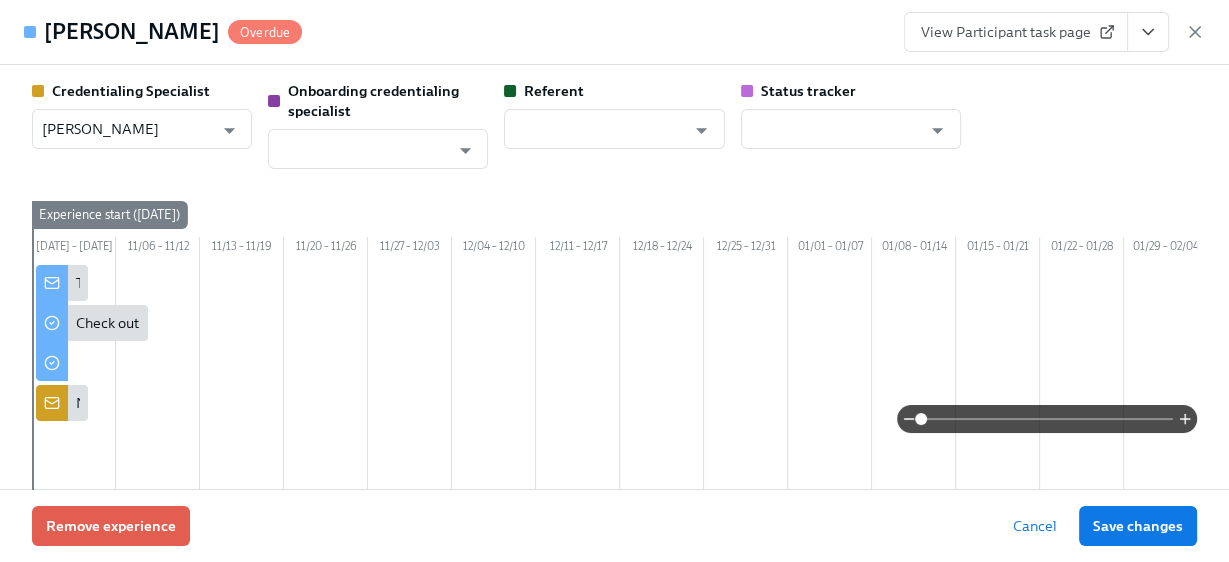 scroll, scrollTop: 0, scrollLeft: 2207, axis: horizontal 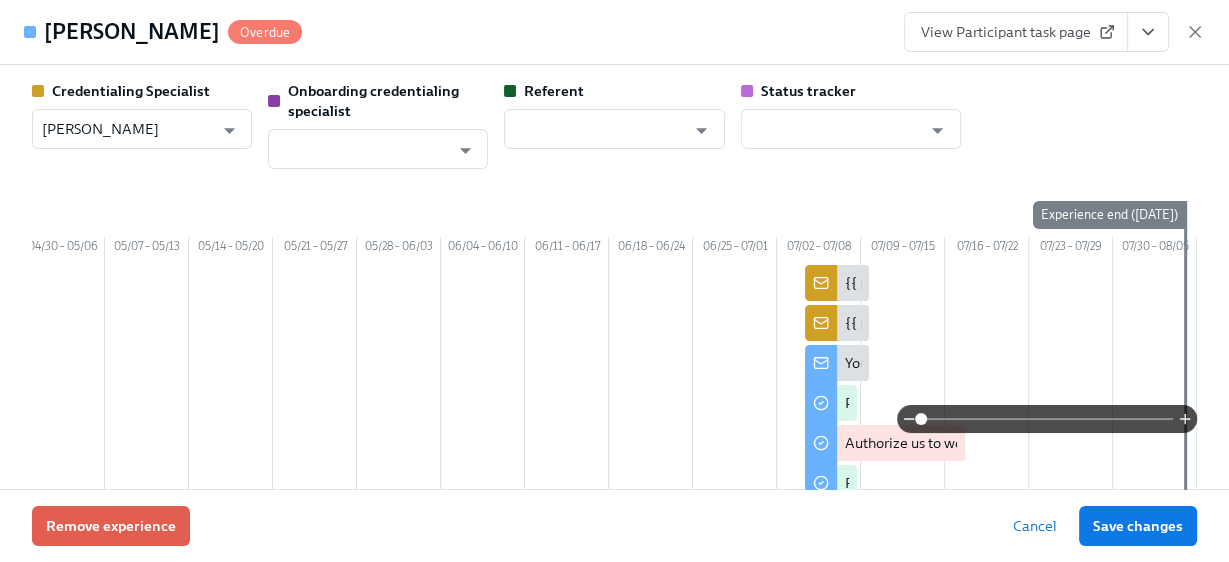 click on "View Participant task page" at bounding box center (1016, 32) 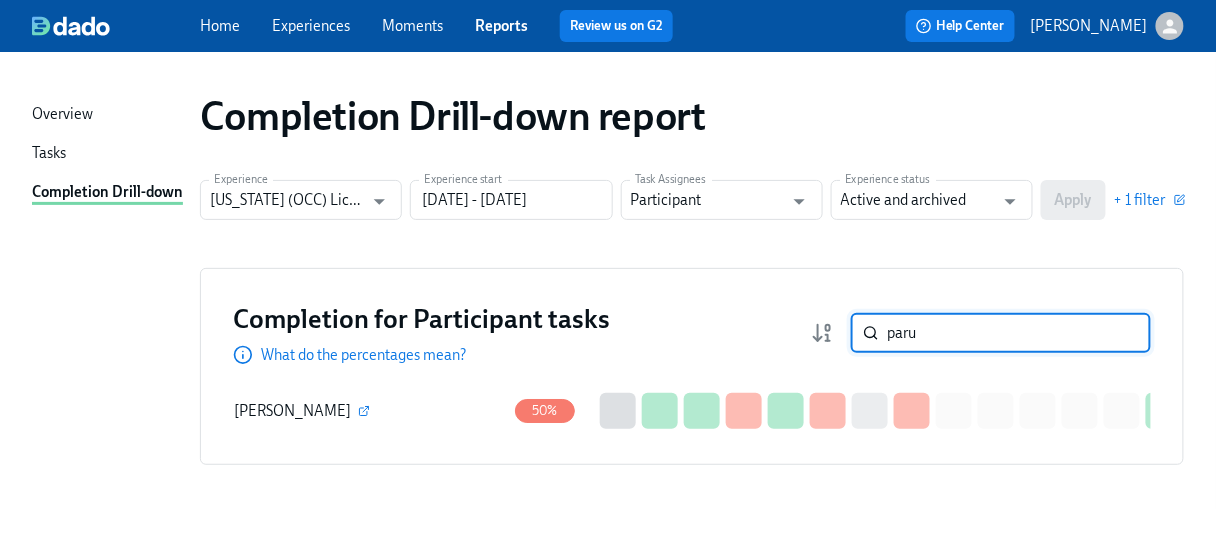 drag, startPoint x: 935, startPoint y: 347, endPoint x: 884, endPoint y: 343, distance: 51.156624 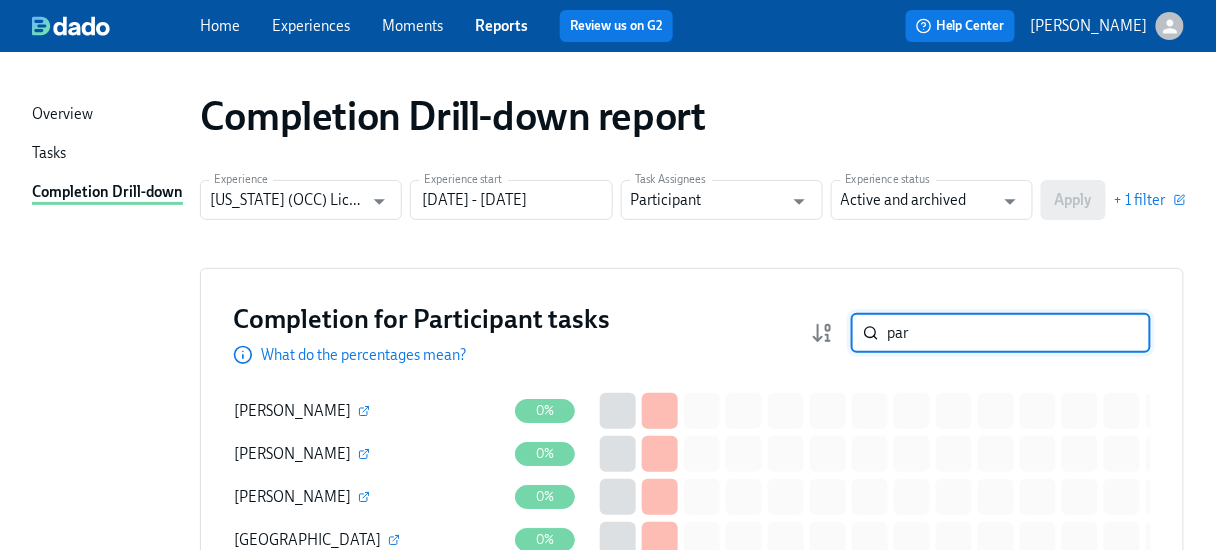 type on "paru" 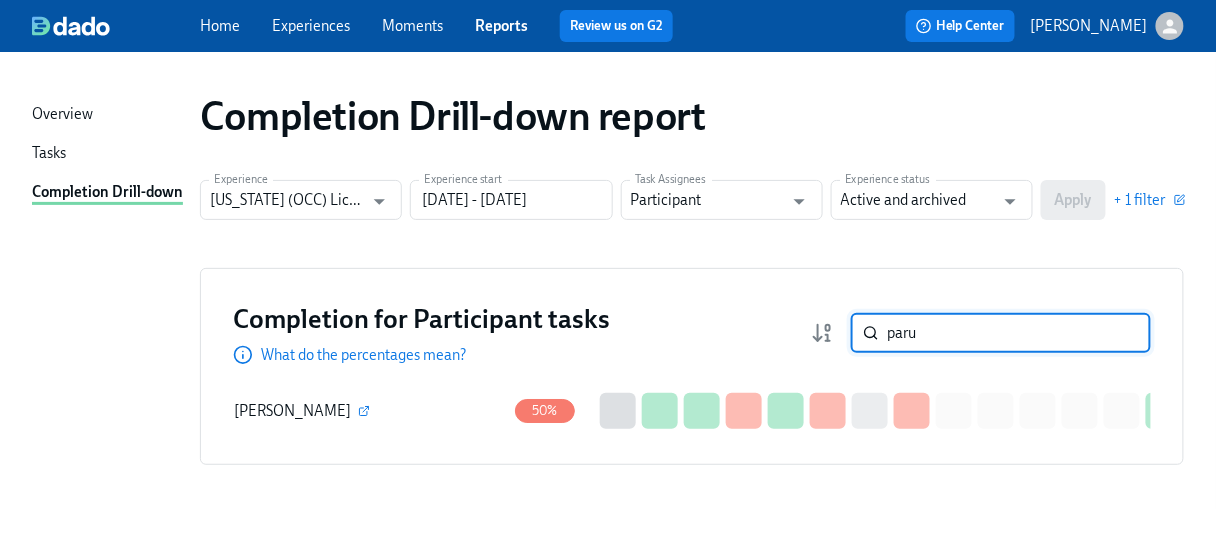 click on "Experience Illinois (OCC) Licensure for existing doctors Experience Experience start 08/01/2024 - 07/22/2025 Experience start Task Assignees Participant Task Assignees Experience status Active and archived Experience status Apply + 1 filter" at bounding box center [692, 200] 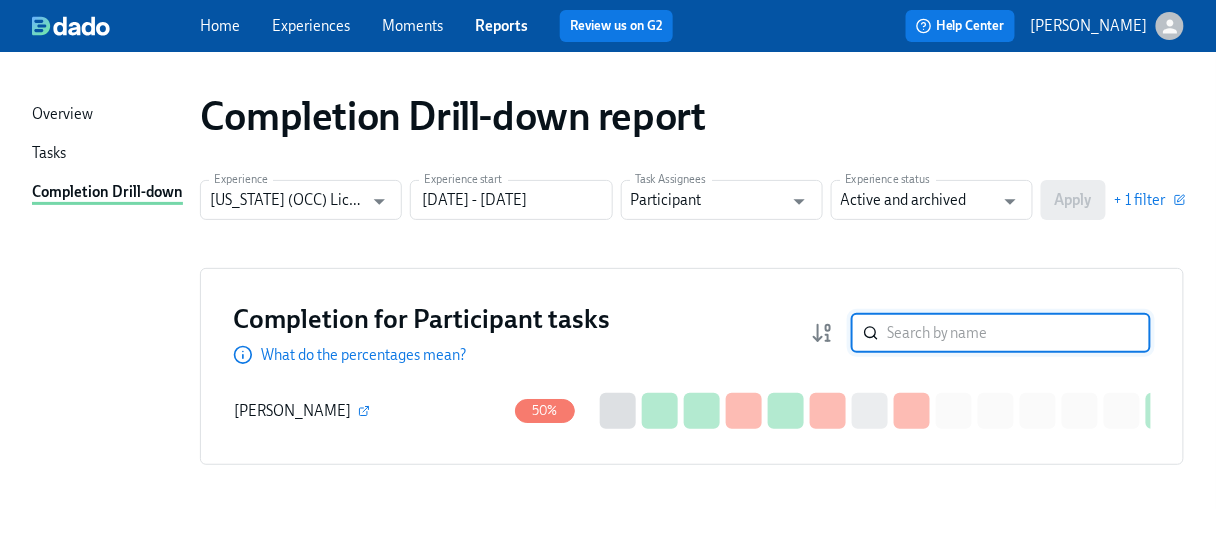 click at bounding box center [1019, 333] 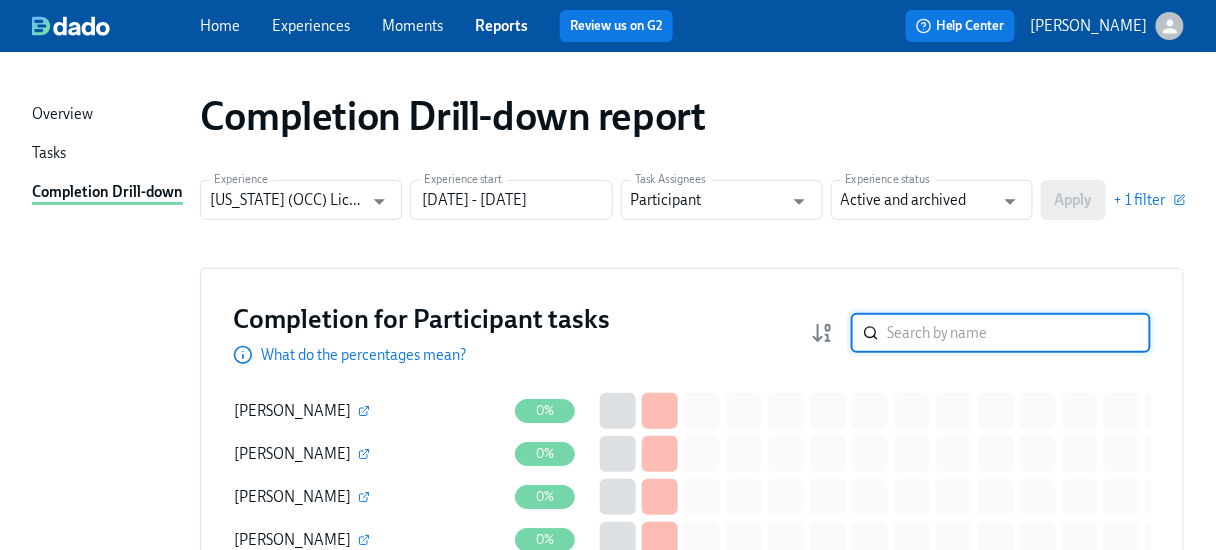 click at bounding box center [1019, 333] 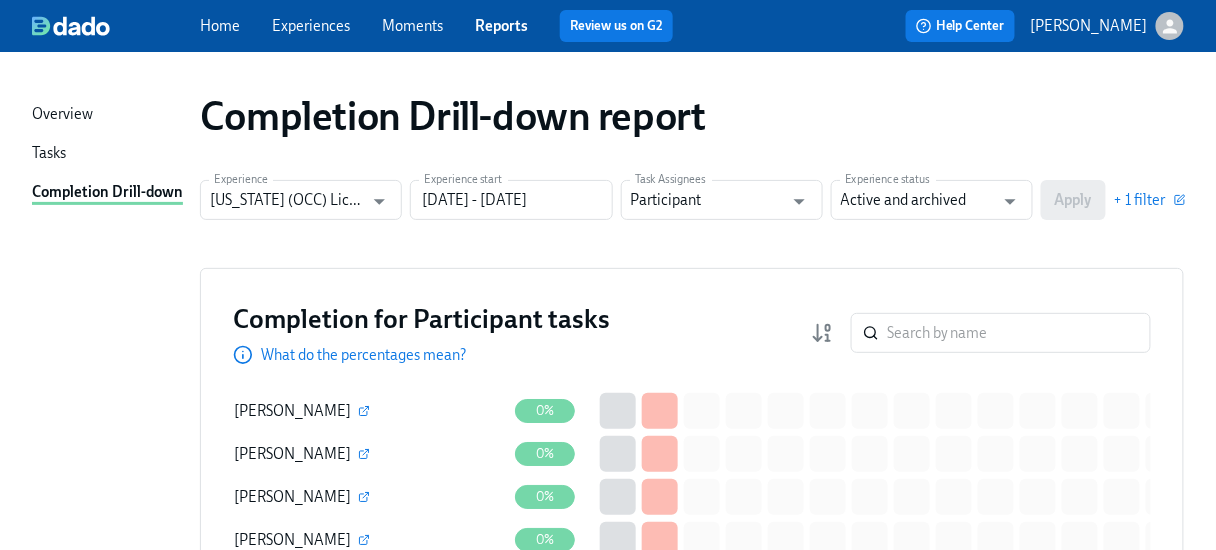 click on "Experience Illinois (OCC) Licensure for existing doctors Experience Experience start 08/01/2024 - 07/22/2025 Experience start Task Assignees Participant Task Assignees Experience status Active and archived Experience status Apply + 1 filter" at bounding box center (692, 200) 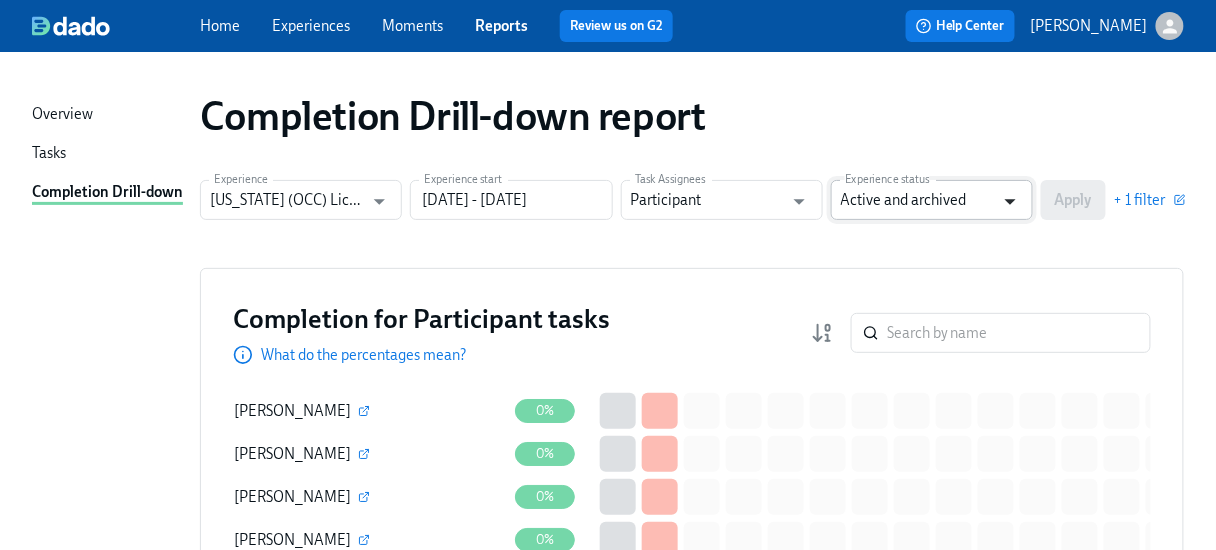 click 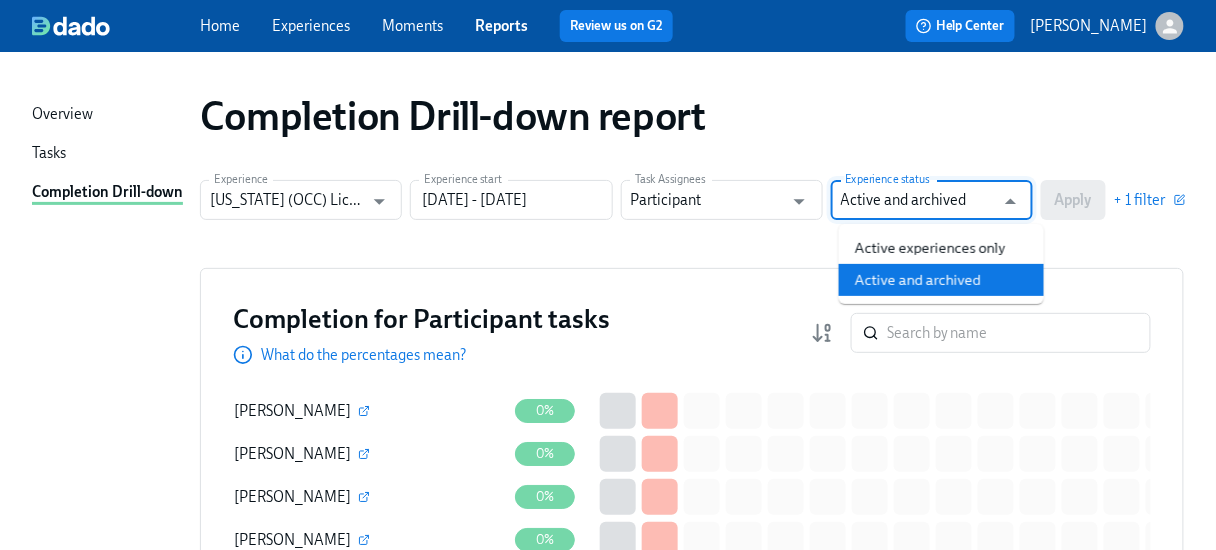 click on "Active and archived" at bounding box center (941, 280) 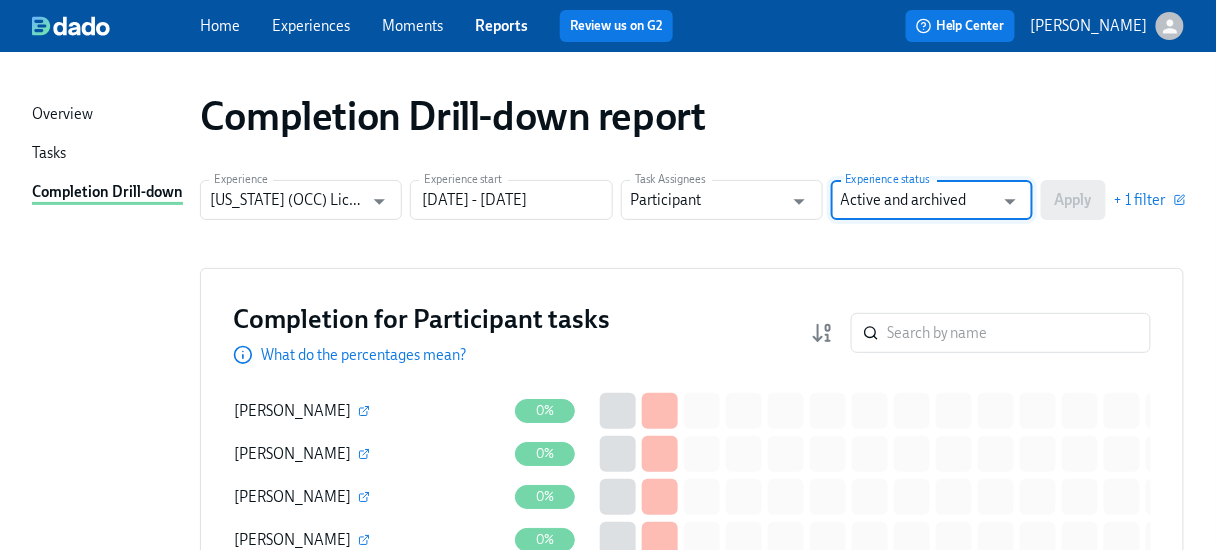 click on "Experience Illinois (OCC) Licensure for existing doctors Experience Experience start 08/01/2024 - 07/22/2025 Experience start Task Assignees Participant Task Assignees Experience status Active and archived Experience status Apply + 1 filter" at bounding box center [692, 200] 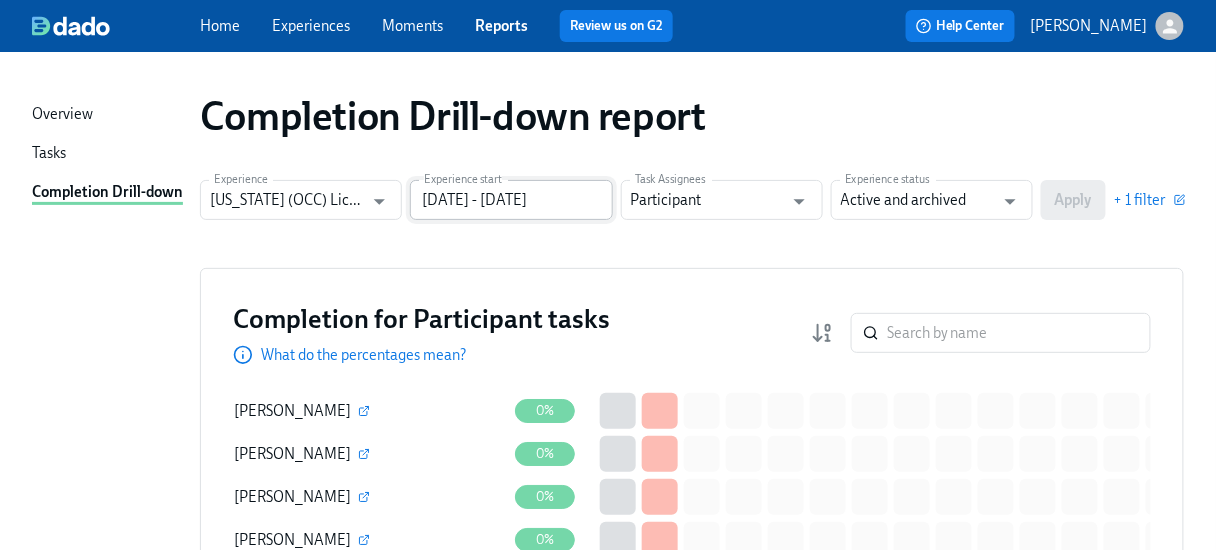 click on "08/01/2024 - 07/22/2025" at bounding box center [511, 200] 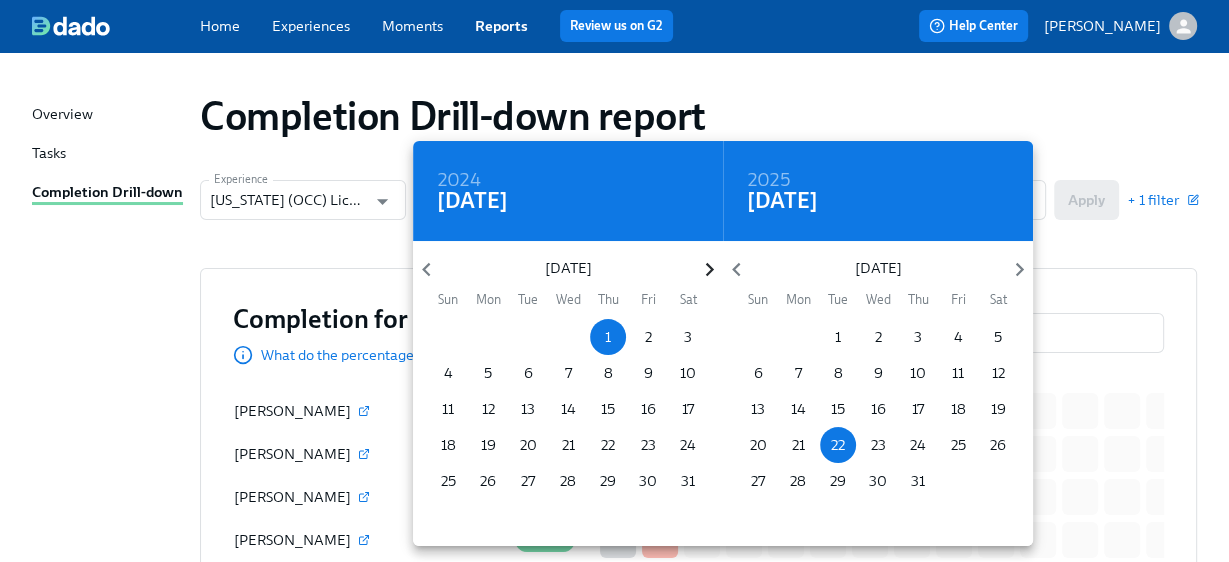 click 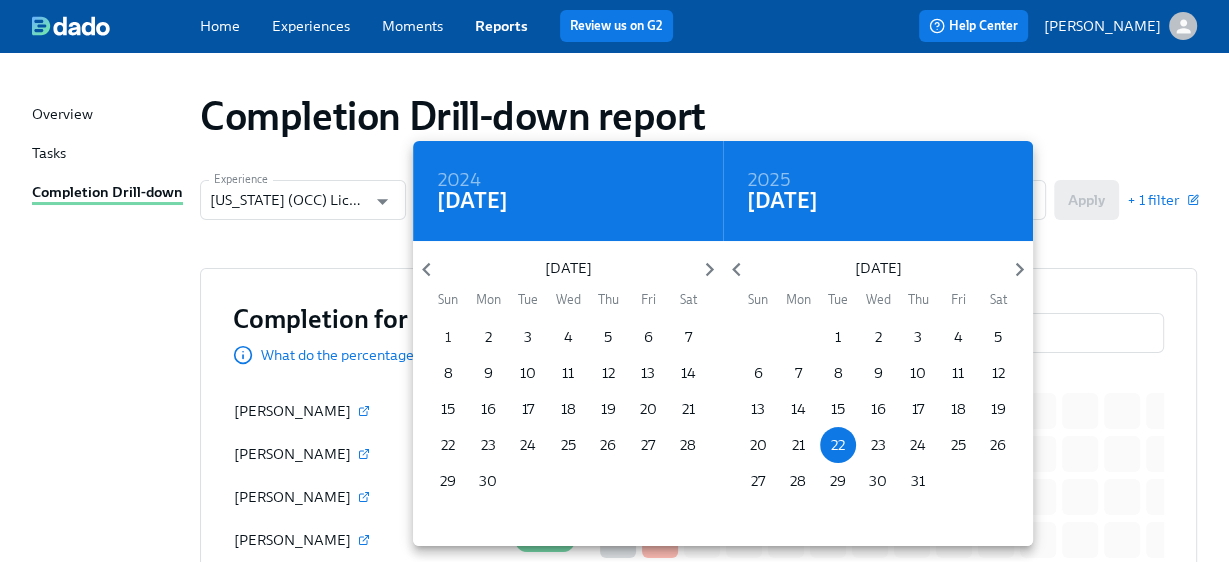 click on "1" at bounding box center [448, 337] 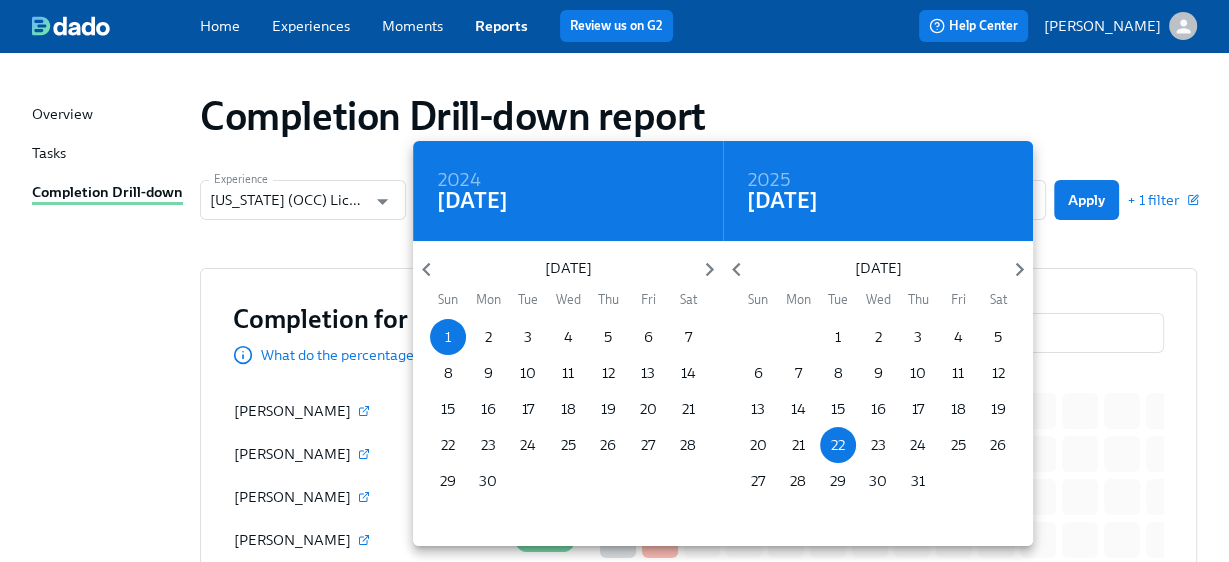 drag, startPoint x: 1065, startPoint y: 244, endPoint x: 1073, endPoint y: 228, distance: 17.888544 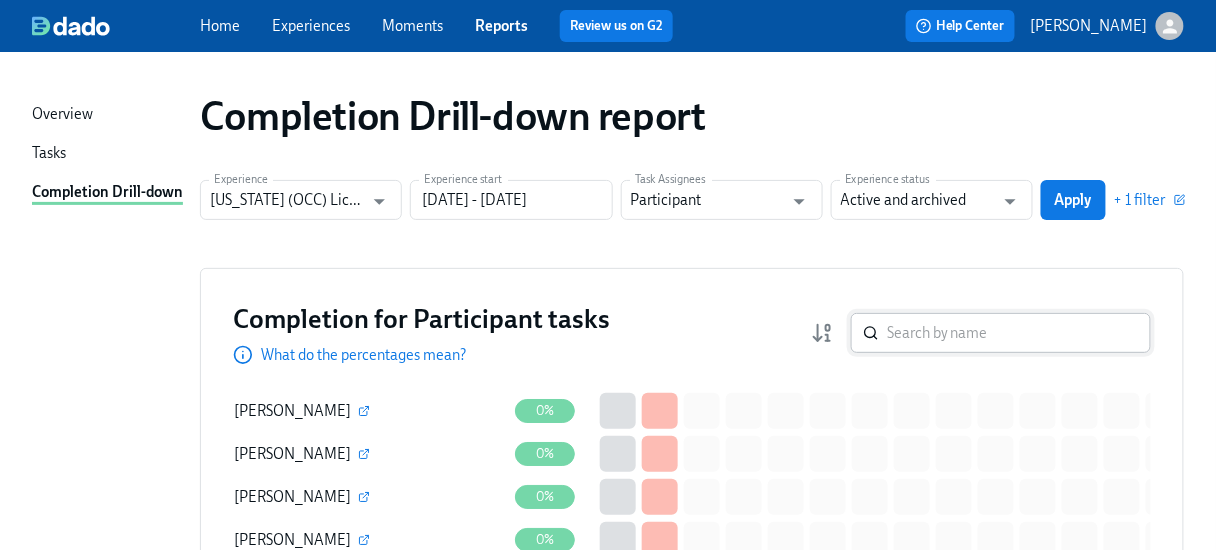 click at bounding box center [1019, 333] 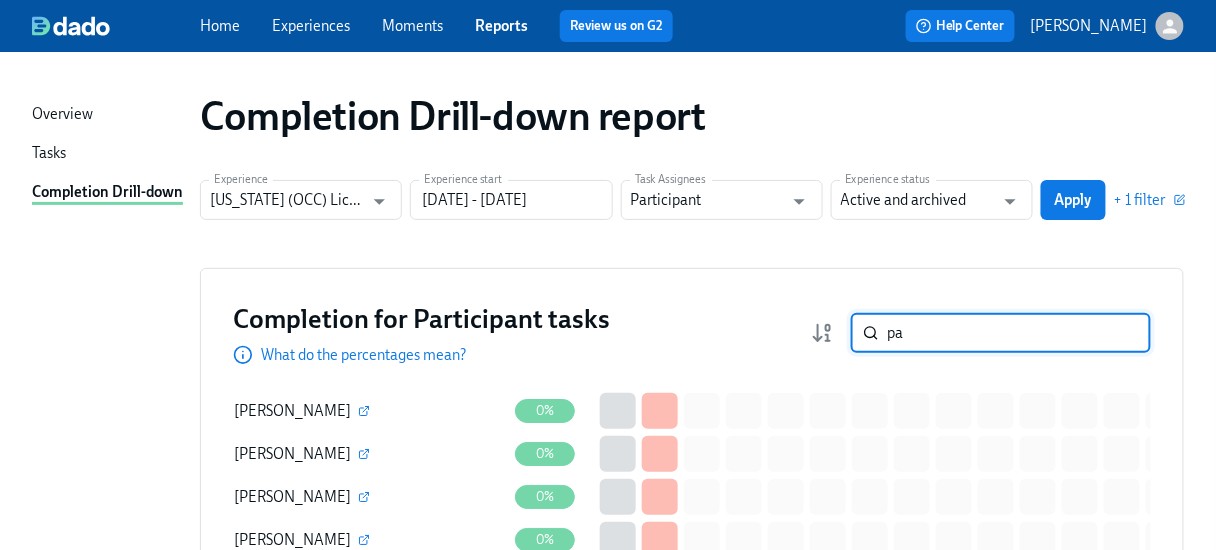 type on "par" 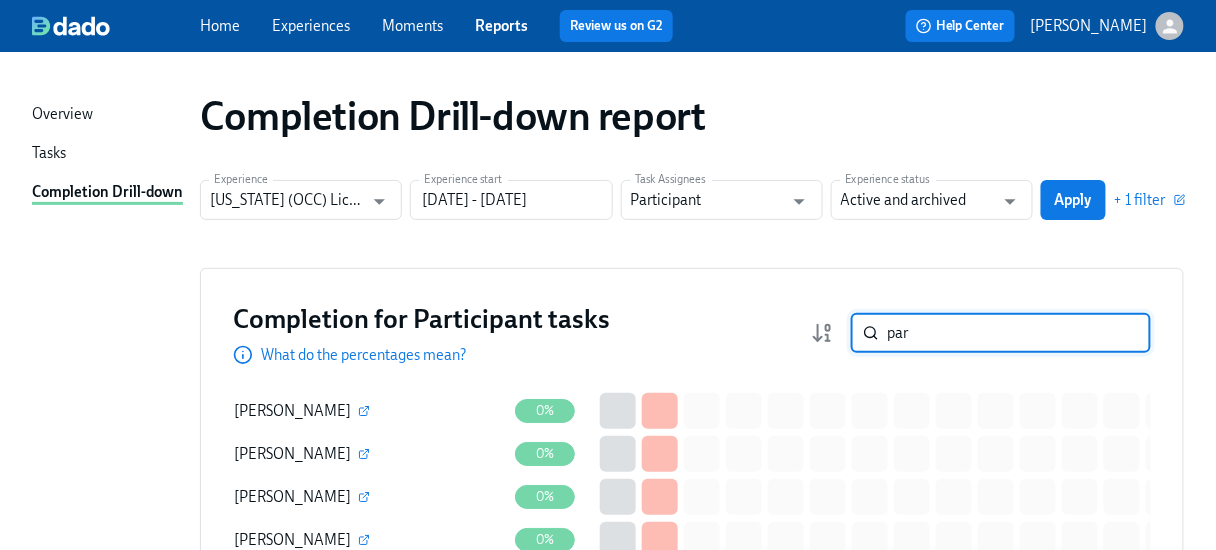 type on "08/01/2024 - 07/22/2025" 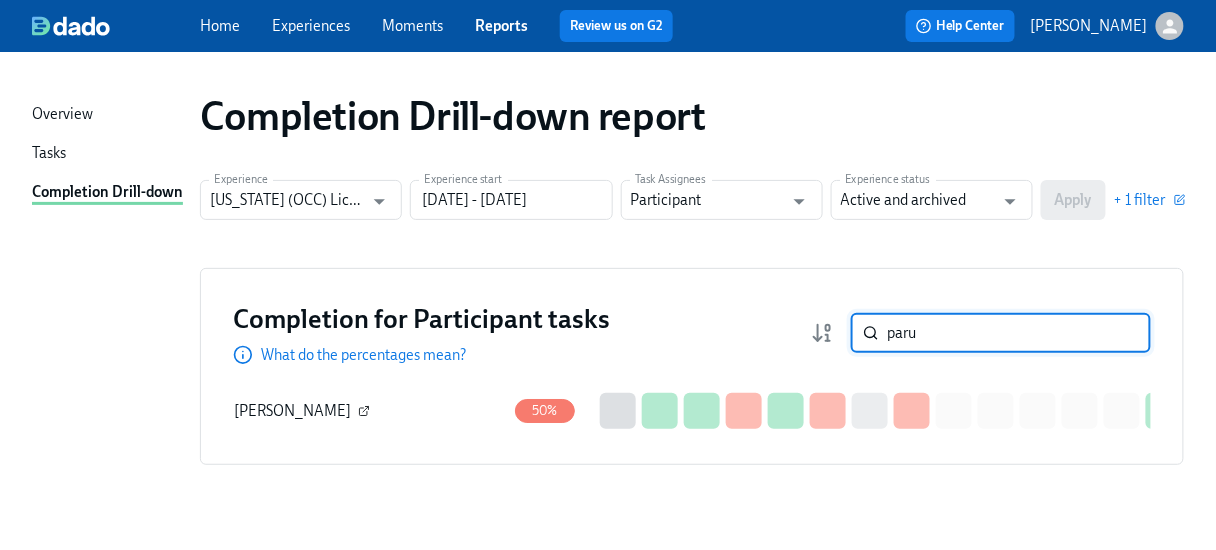 type on "paru" 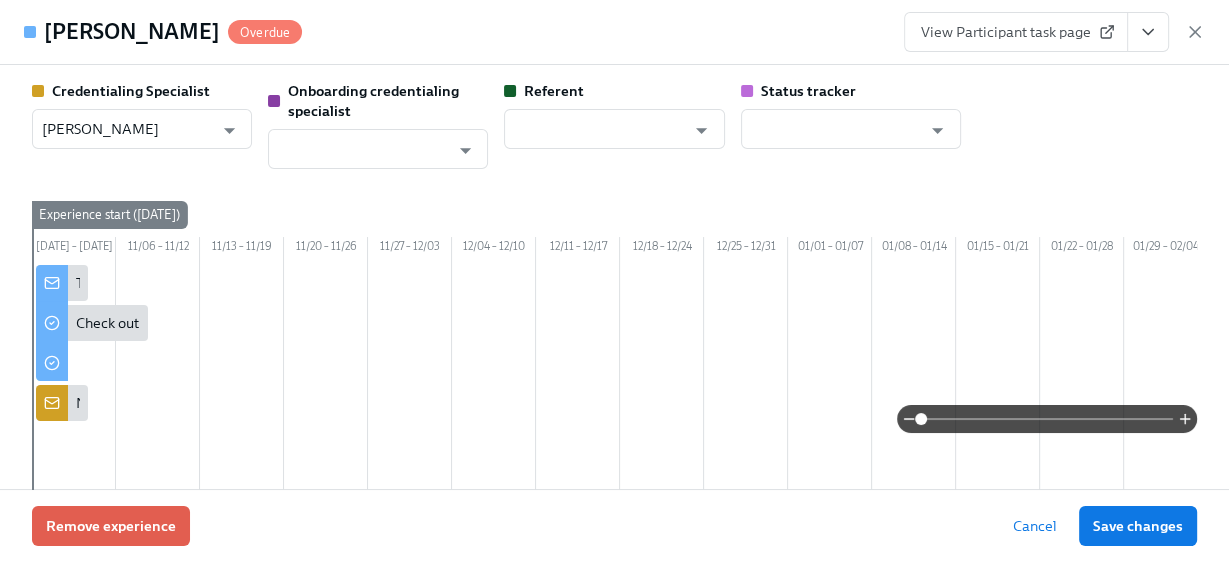 scroll, scrollTop: 0, scrollLeft: 2207, axis: horizontal 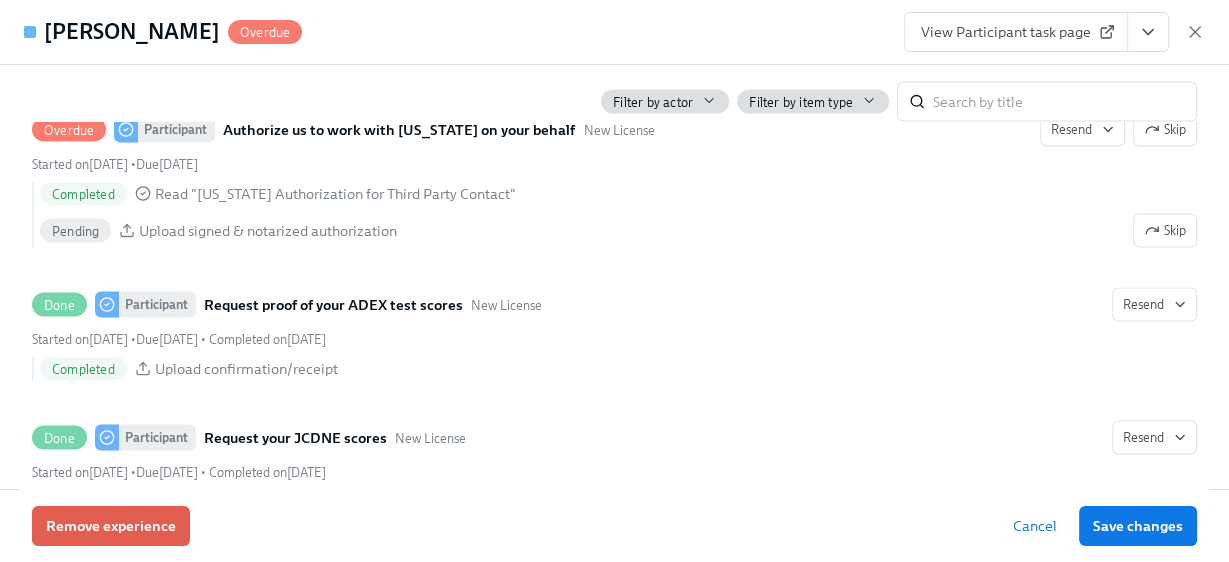 click on "View Participant task page" at bounding box center (1016, 32) 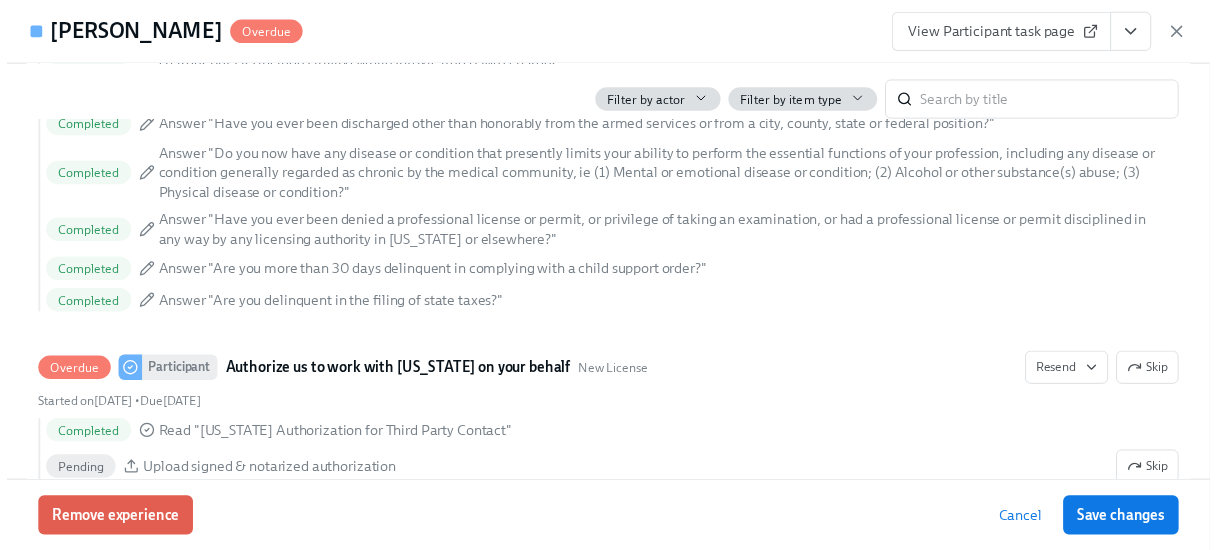 scroll, scrollTop: 2720, scrollLeft: 0, axis: vertical 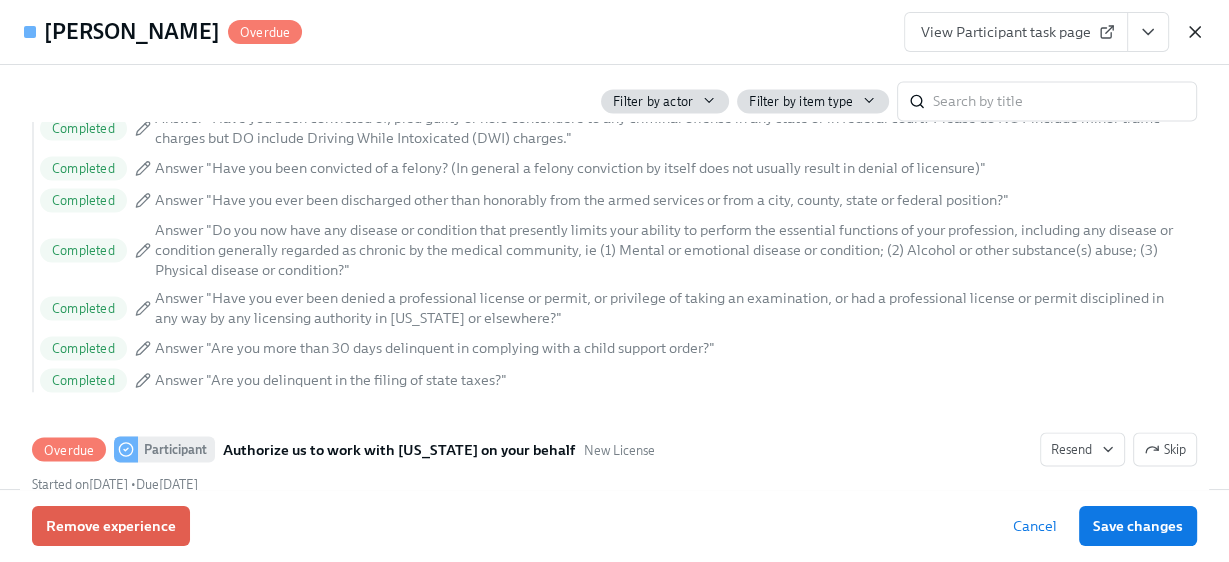click 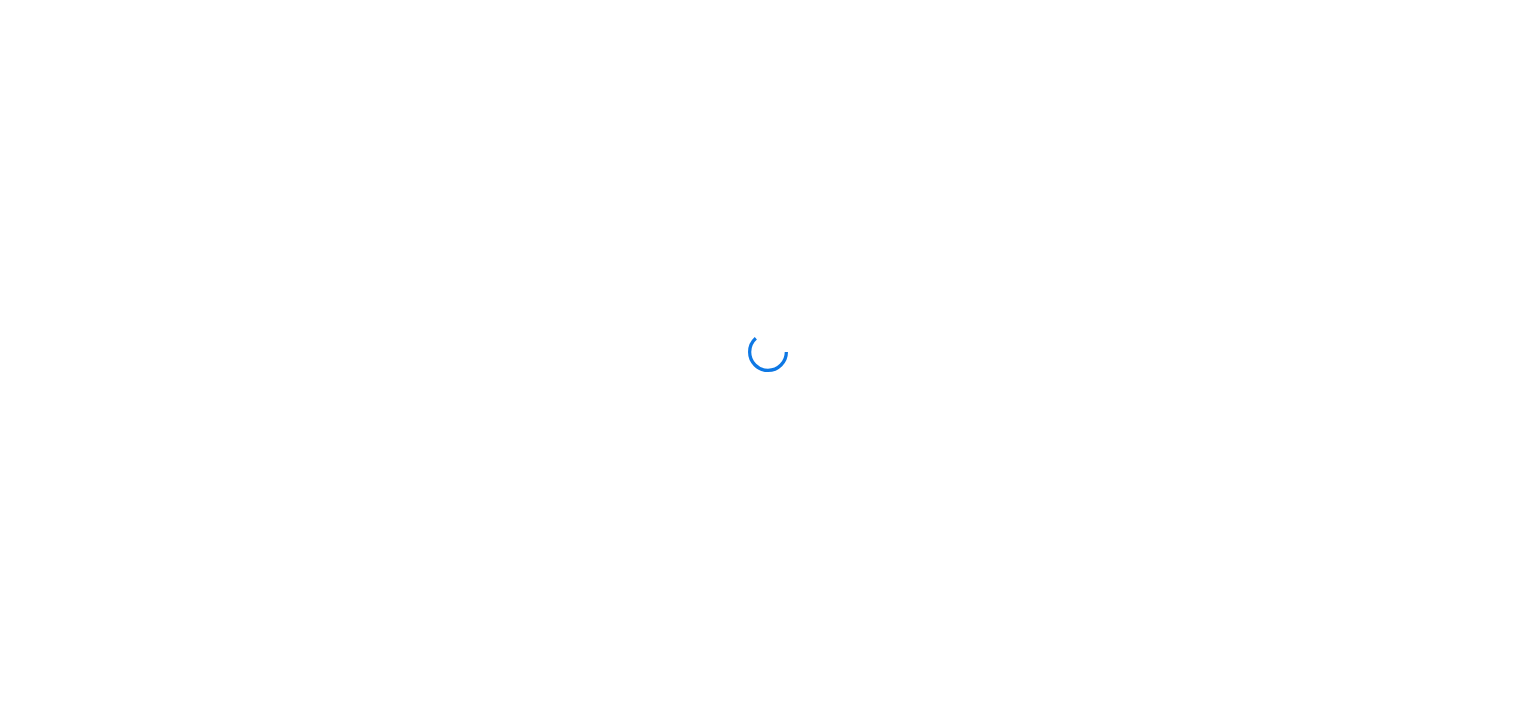 scroll, scrollTop: 0, scrollLeft: 0, axis: both 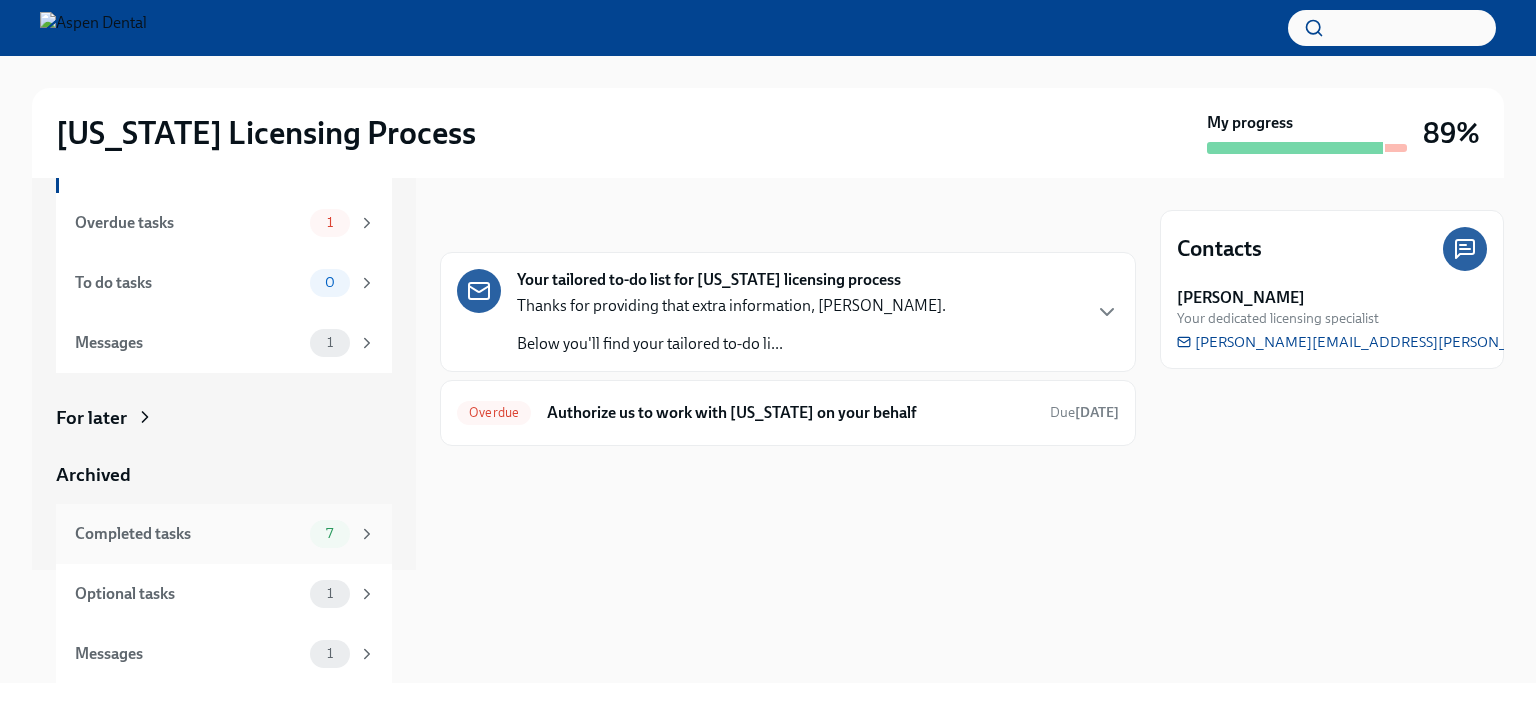 click on "Completed tasks" at bounding box center (188, 534) 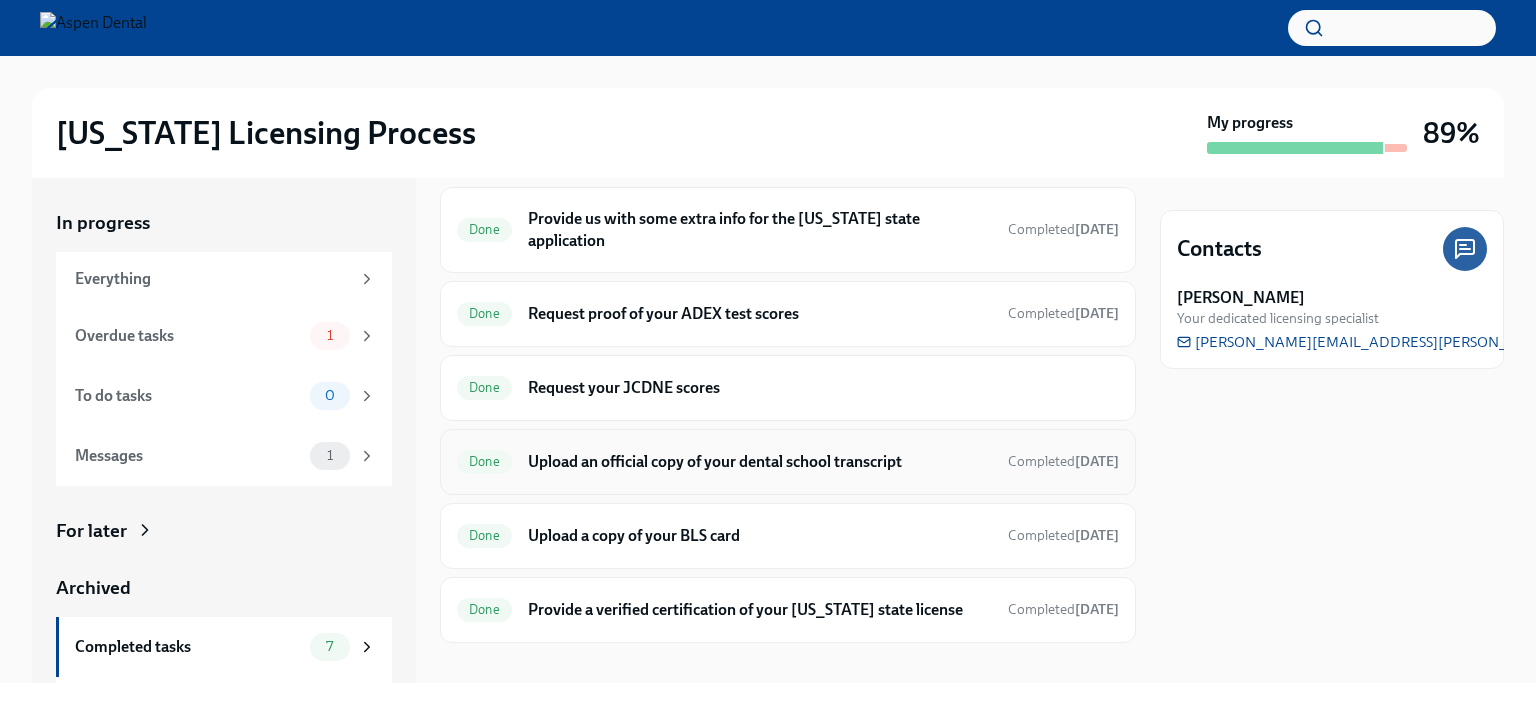 scroll, scrollTop: 0, scrollLeft: 0, axis: both 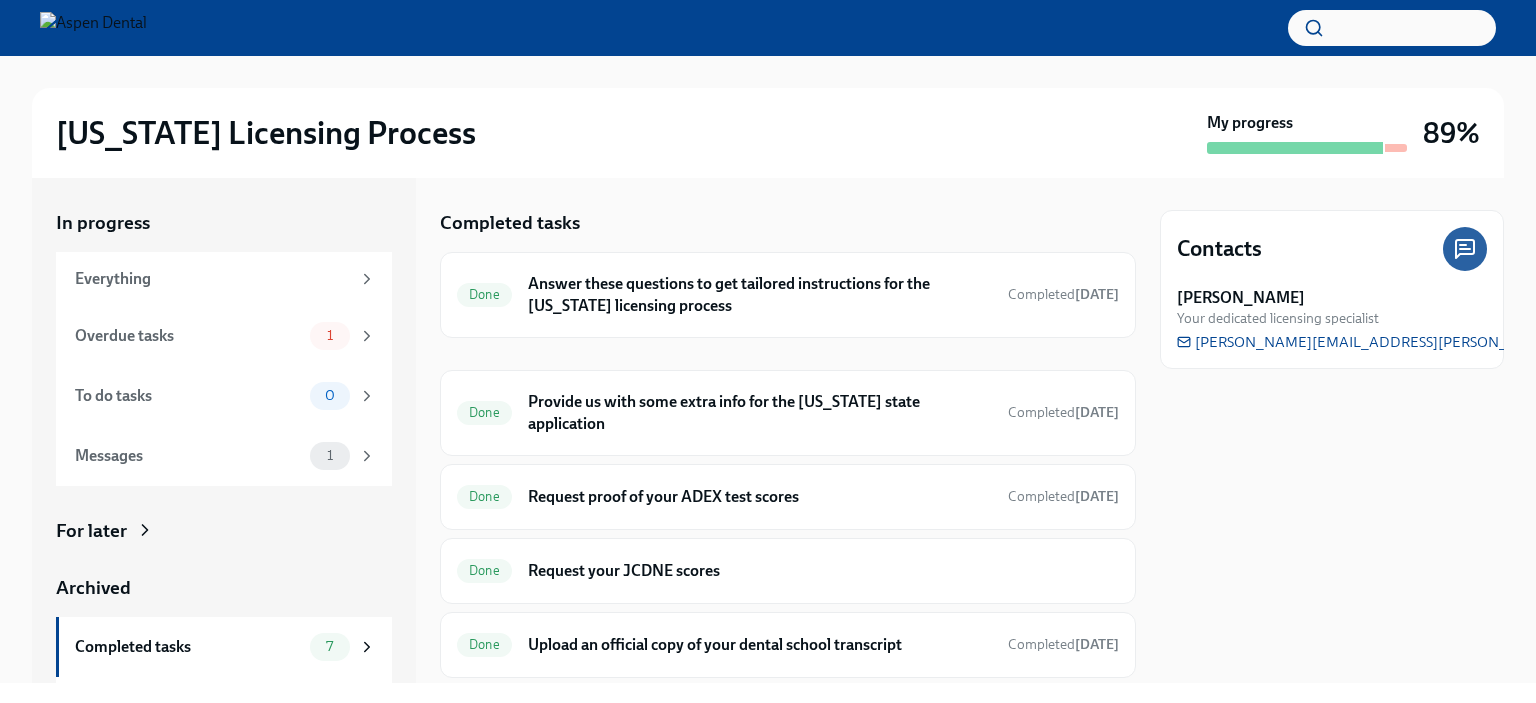 click on "[US_STATE] Licensing Process My progress 89%" at bounding box center (768, 133) 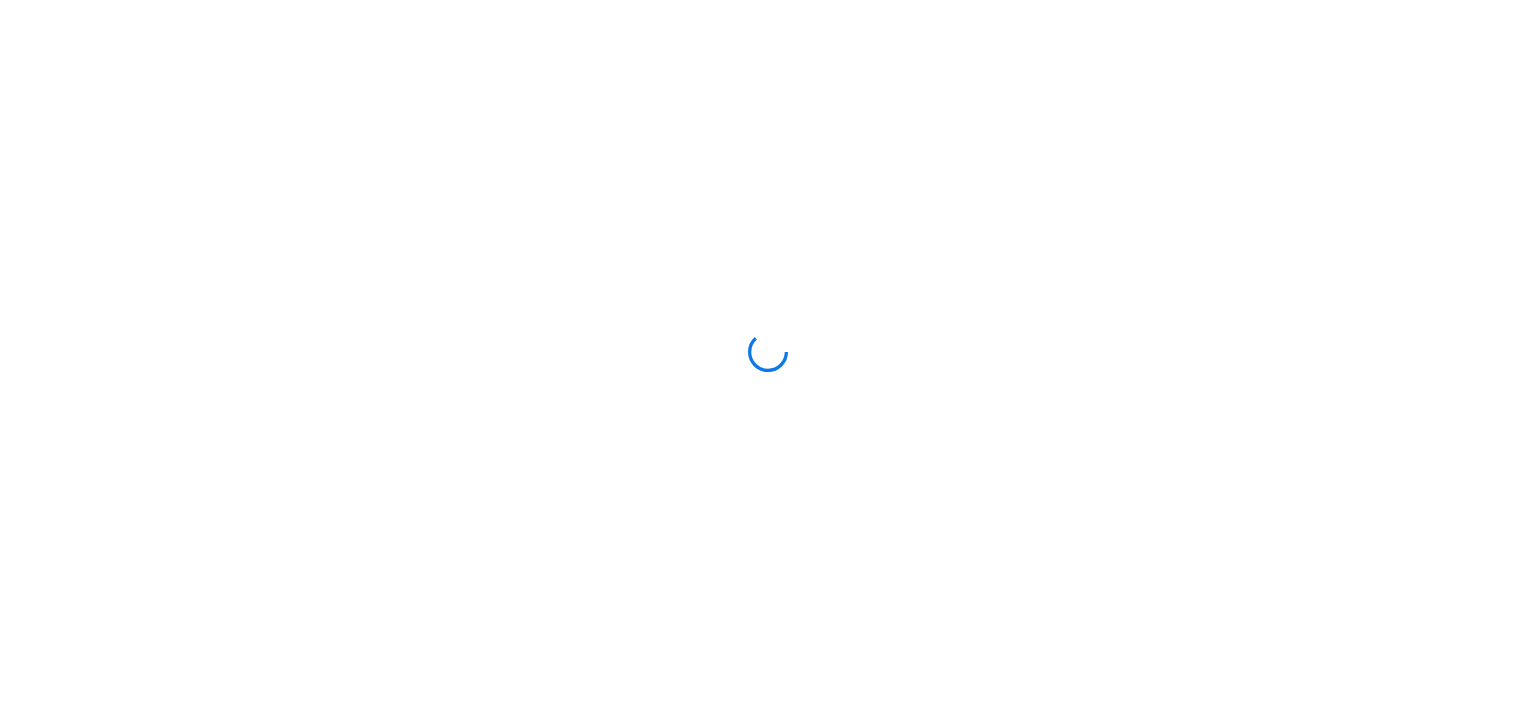 scroll, scrollTop: 0, scrollLeft: 0, axis: both 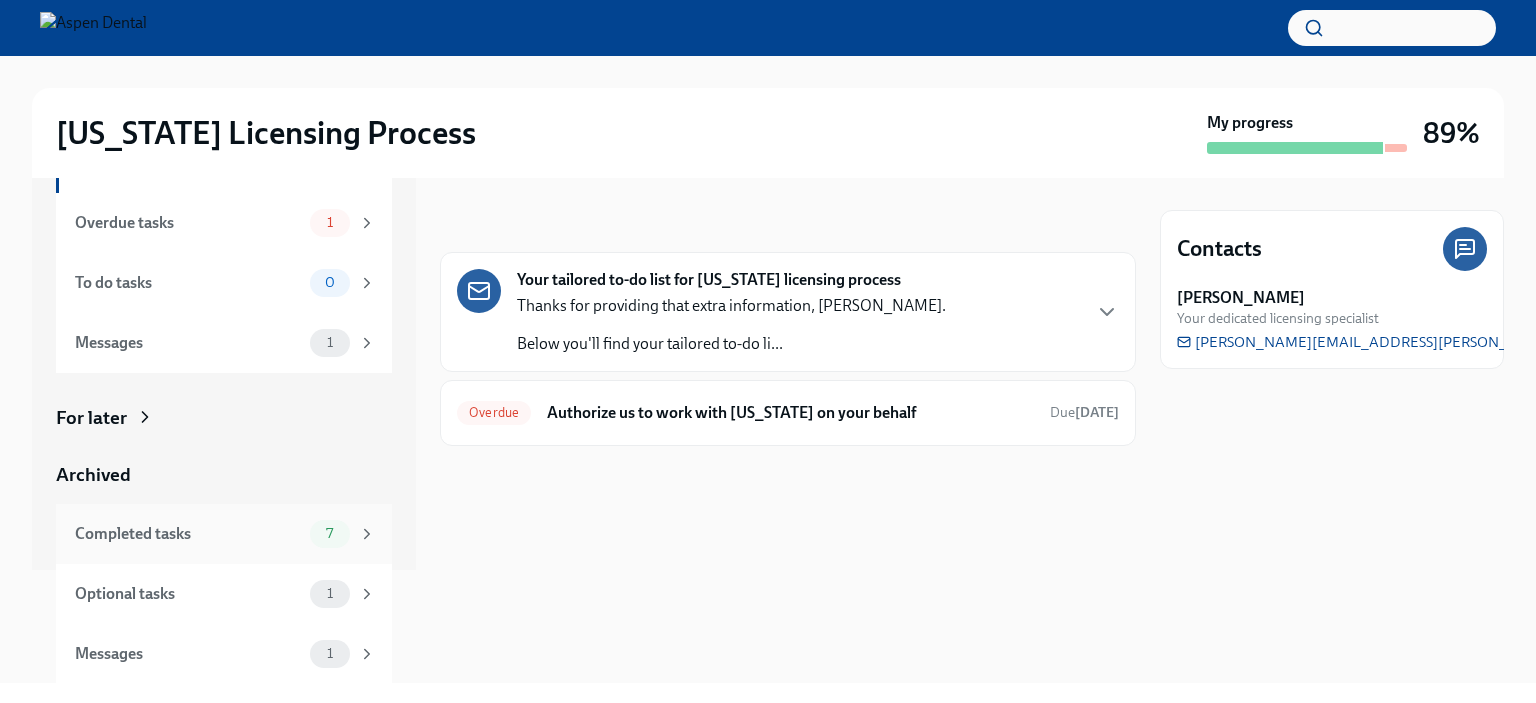 click on "Completed tasks" at bounding box center (188, 534) 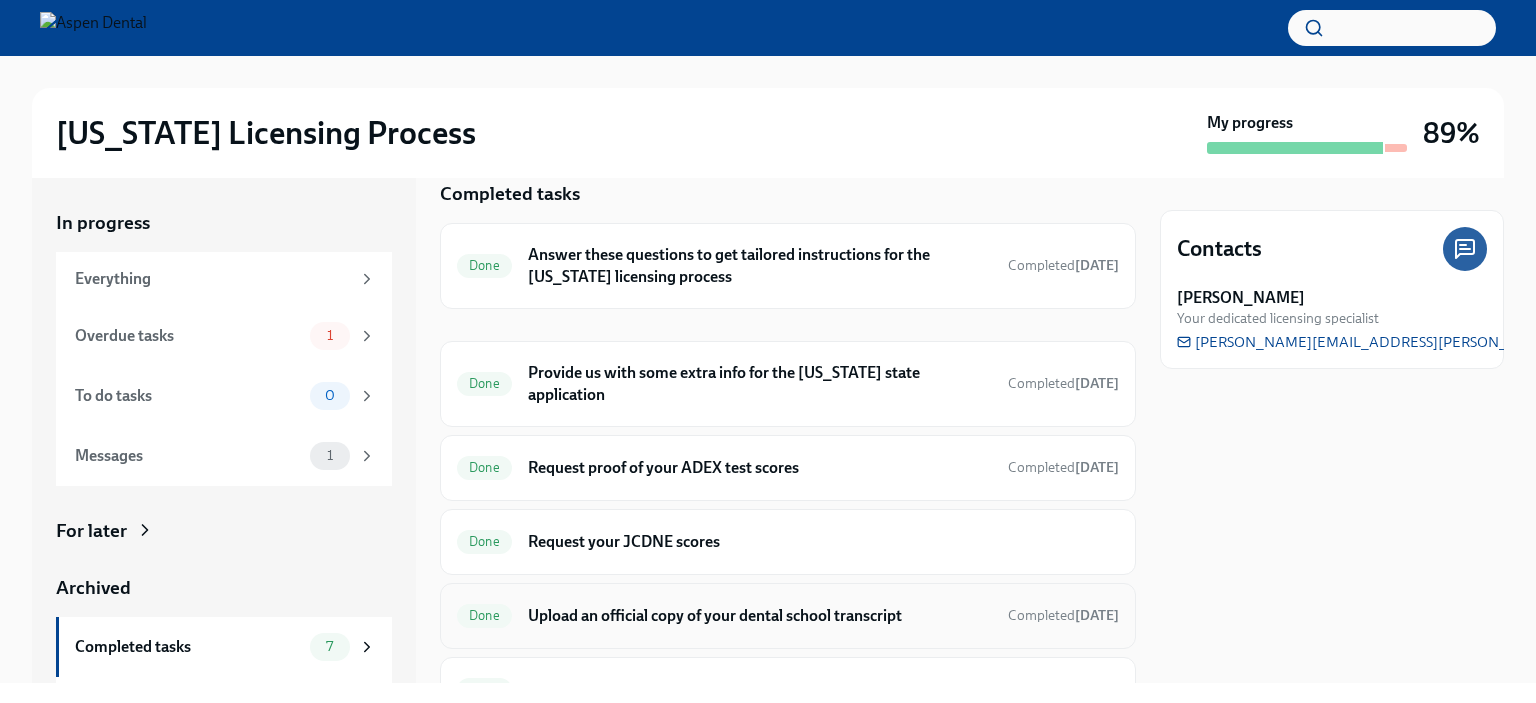 scroll, scrollTop: 0, scrollLeft: 0, axis: both 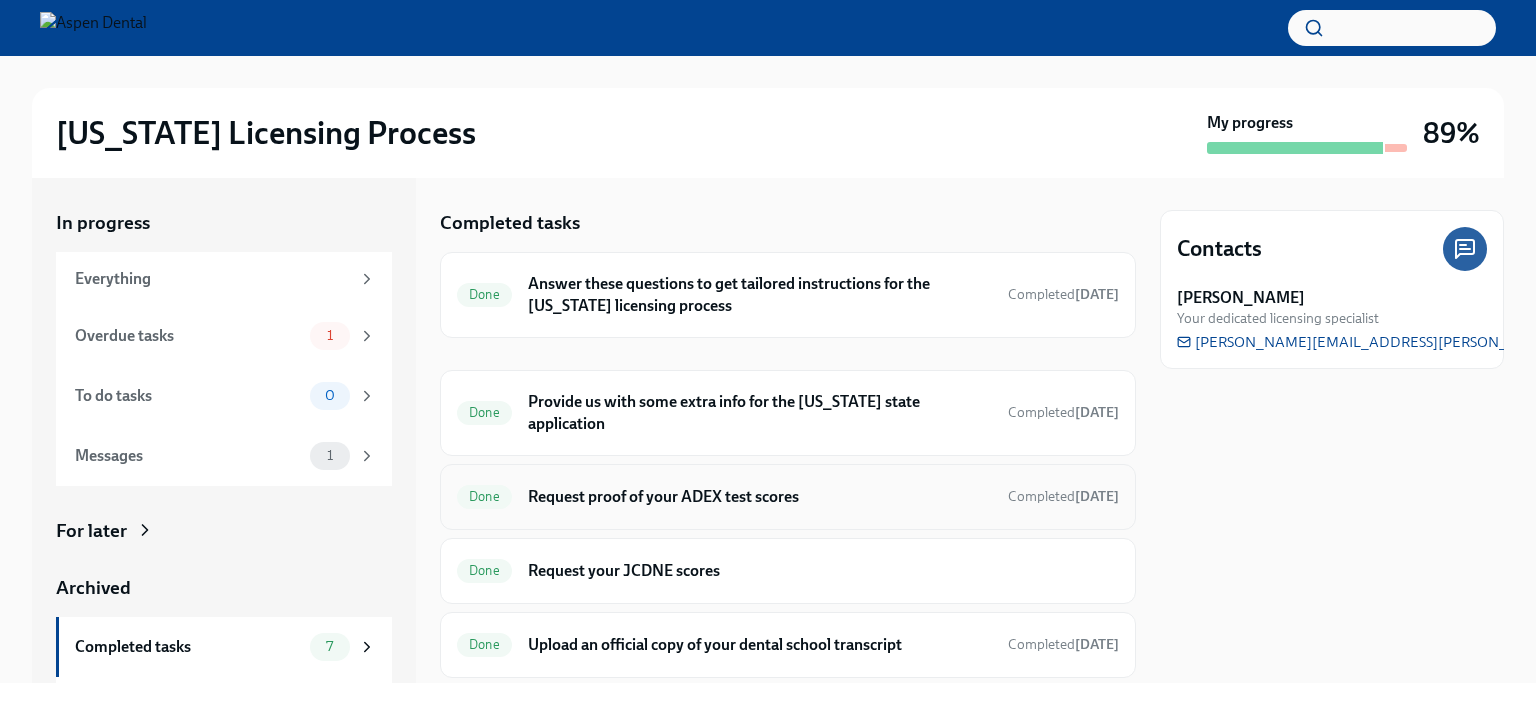 click on "Request proof of your ADEX test scores" at bounding box center [760, 497] 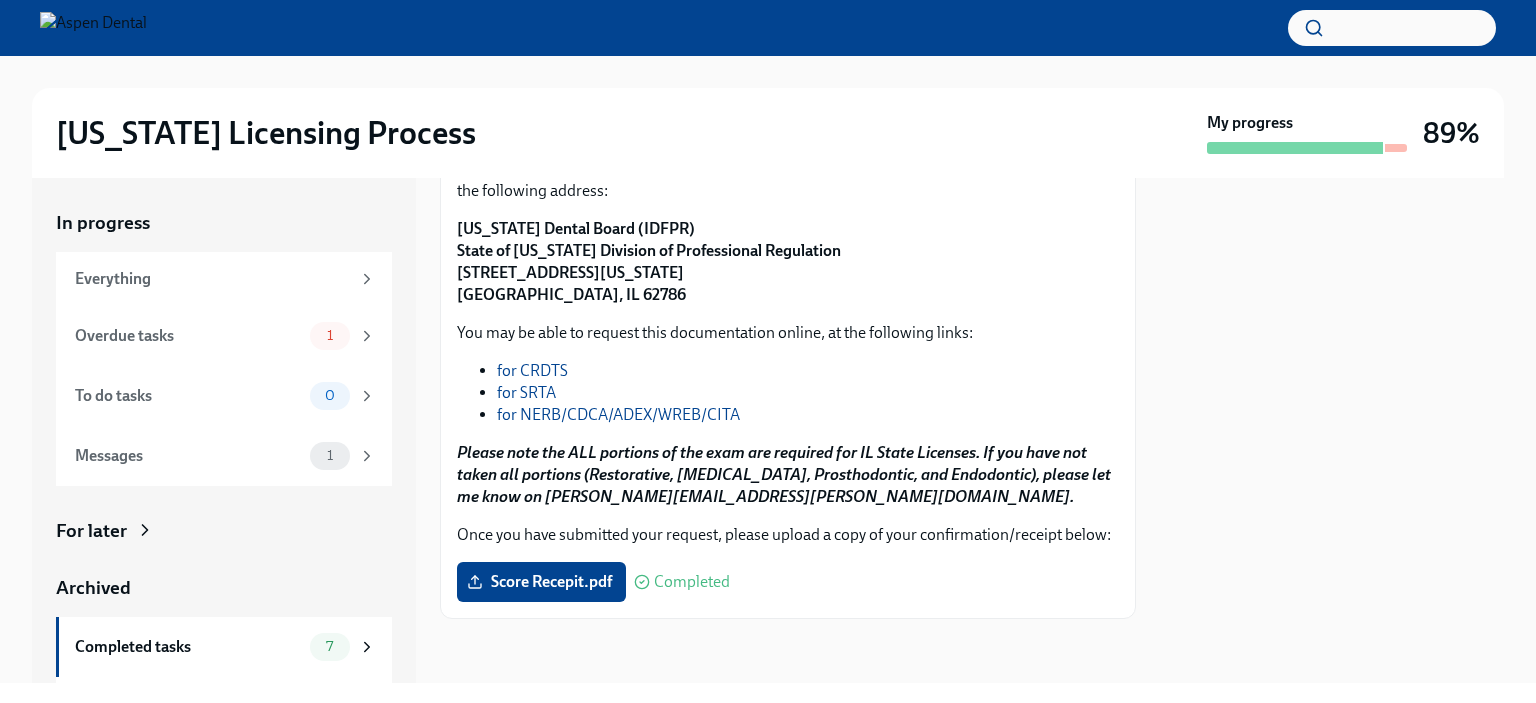 scroll, scrollTop: 312, scrollLeft: 0, axis: vertical 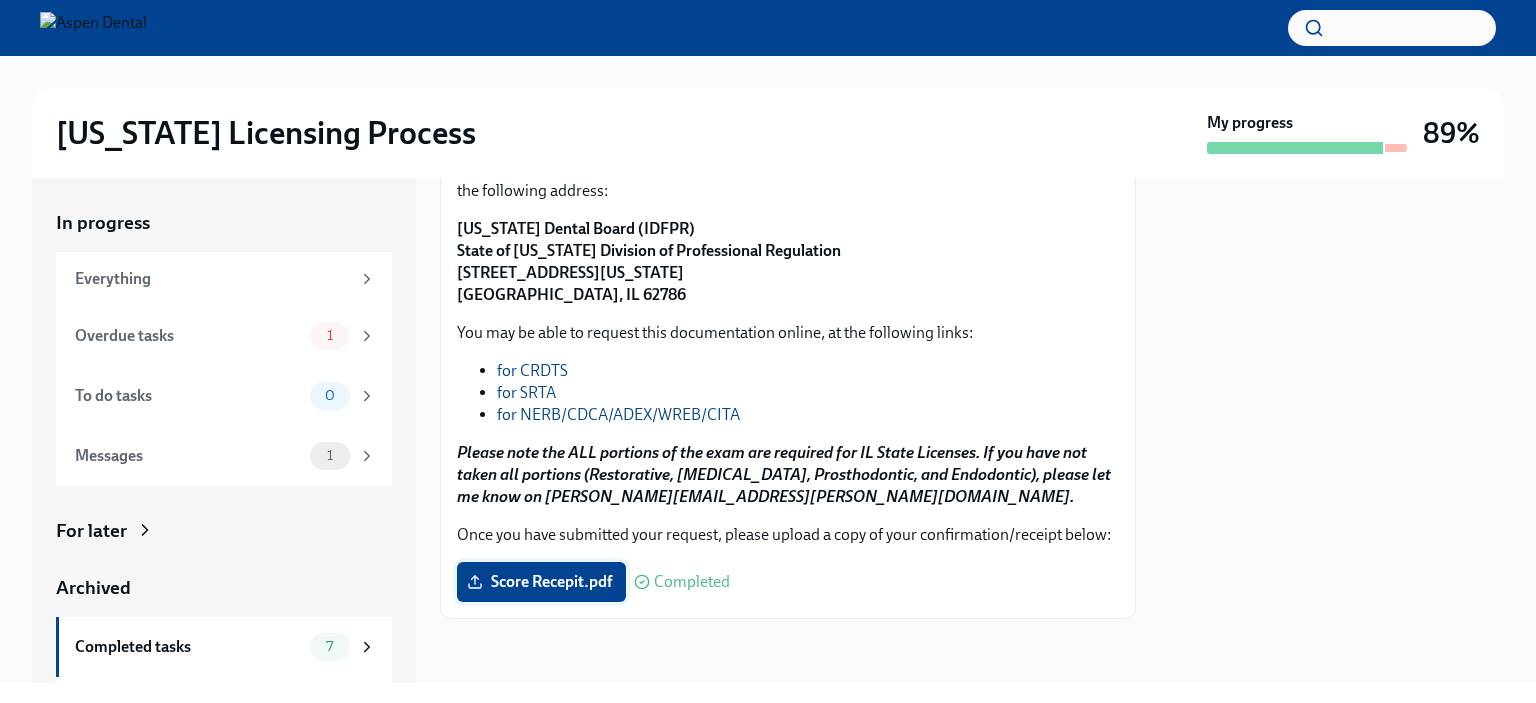 click on "Score Recepit.pdf" at bounding box center [541, 582] 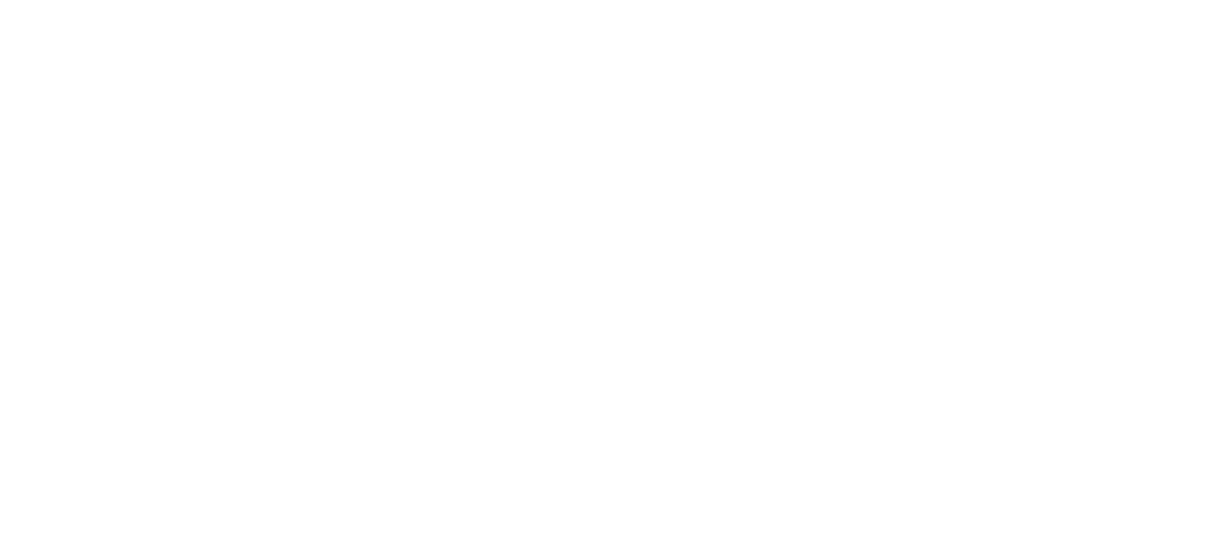 scroll, scrollTop: 0, scrollLeft: 0, axis: both 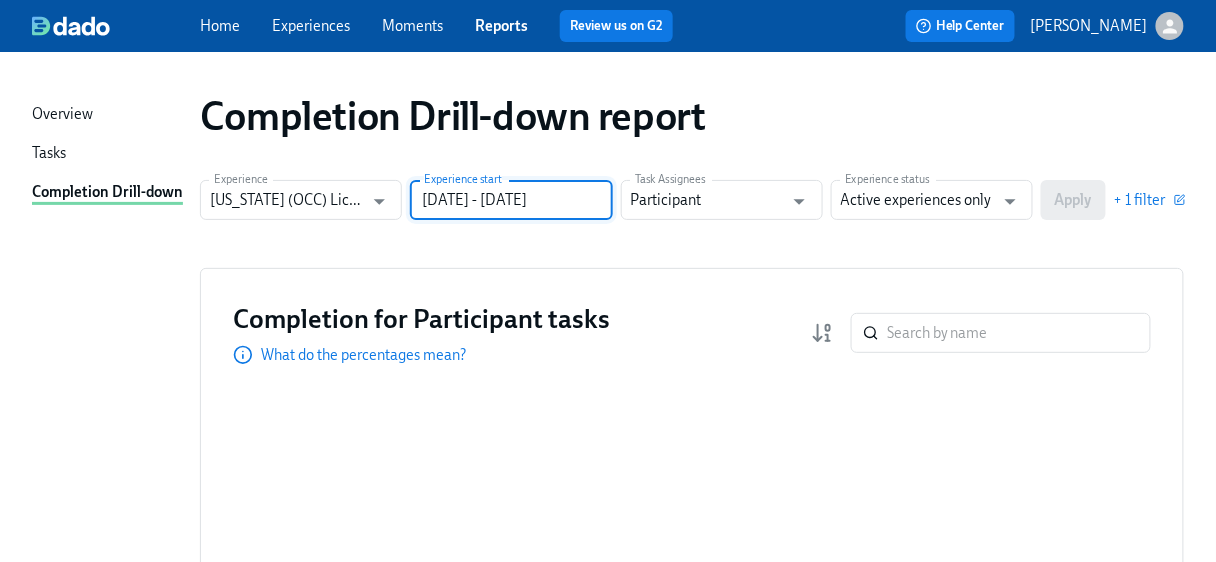 click on "06/30/2024 - 12/31/2024" at bounding box center (511, 200) 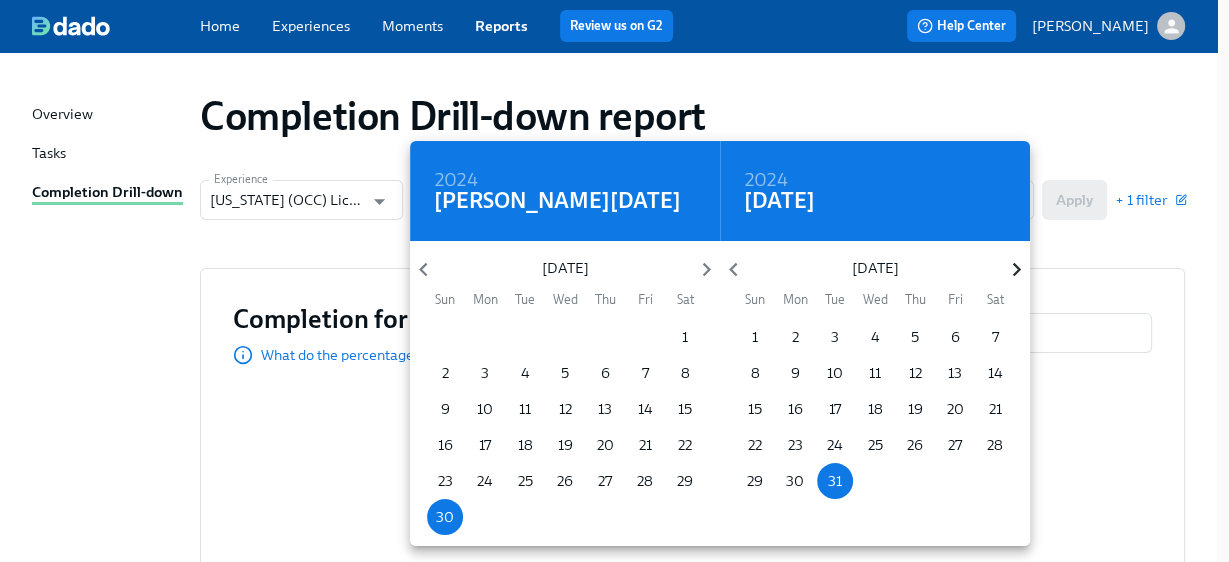 click 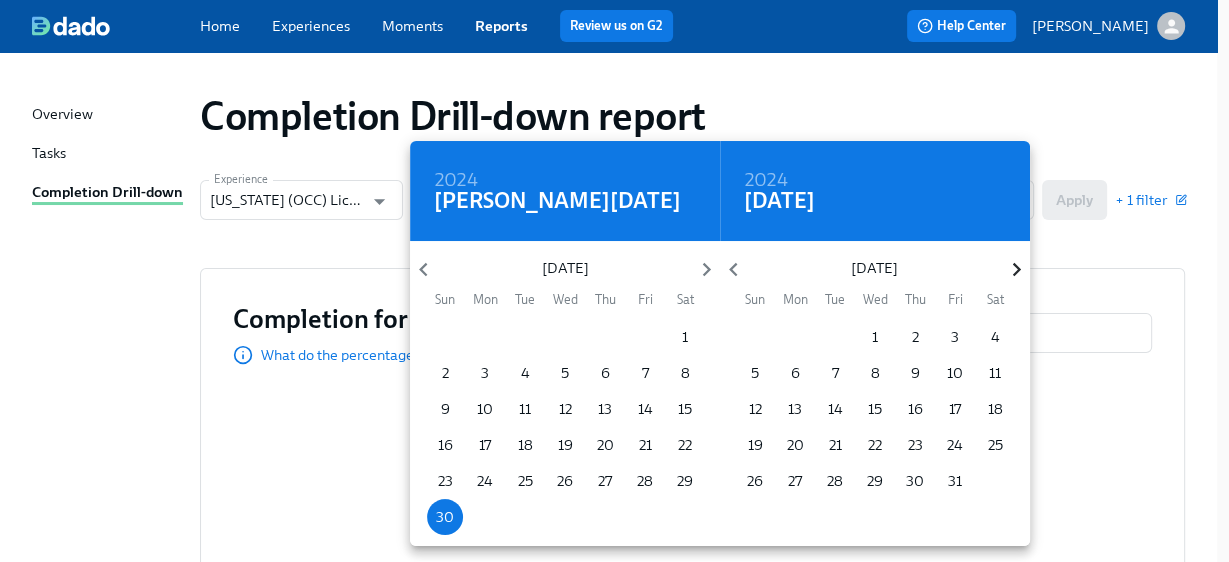 click 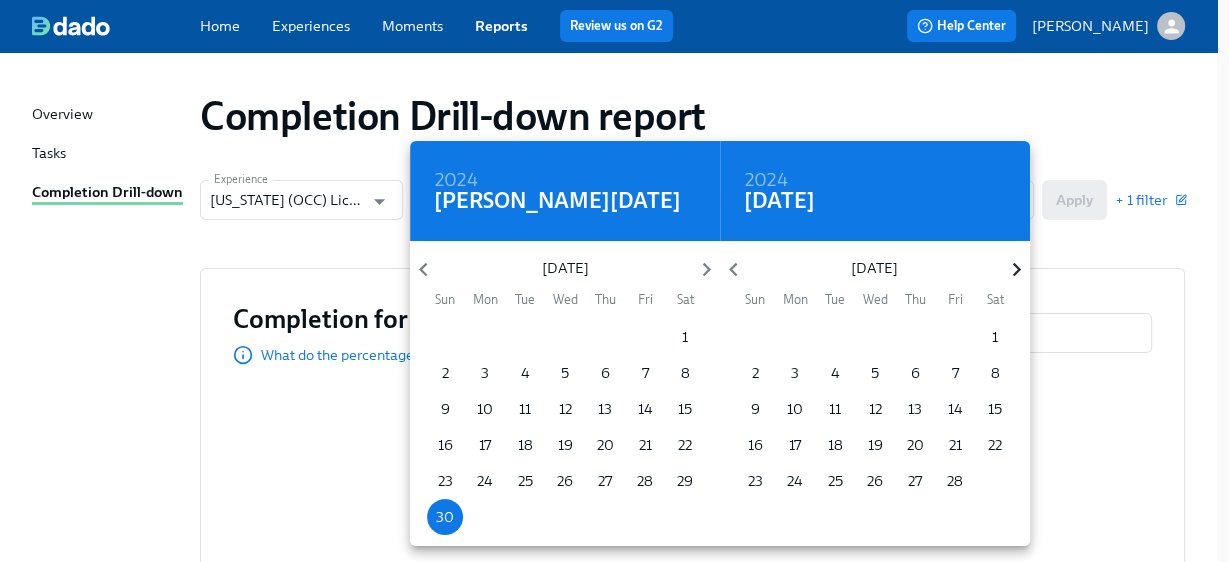click 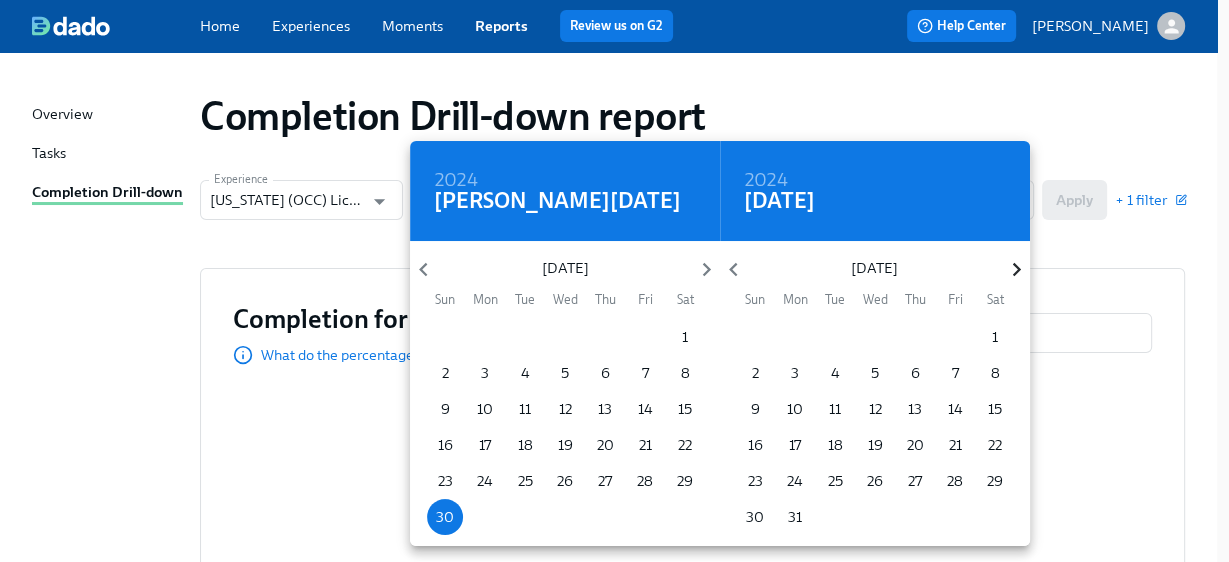 click 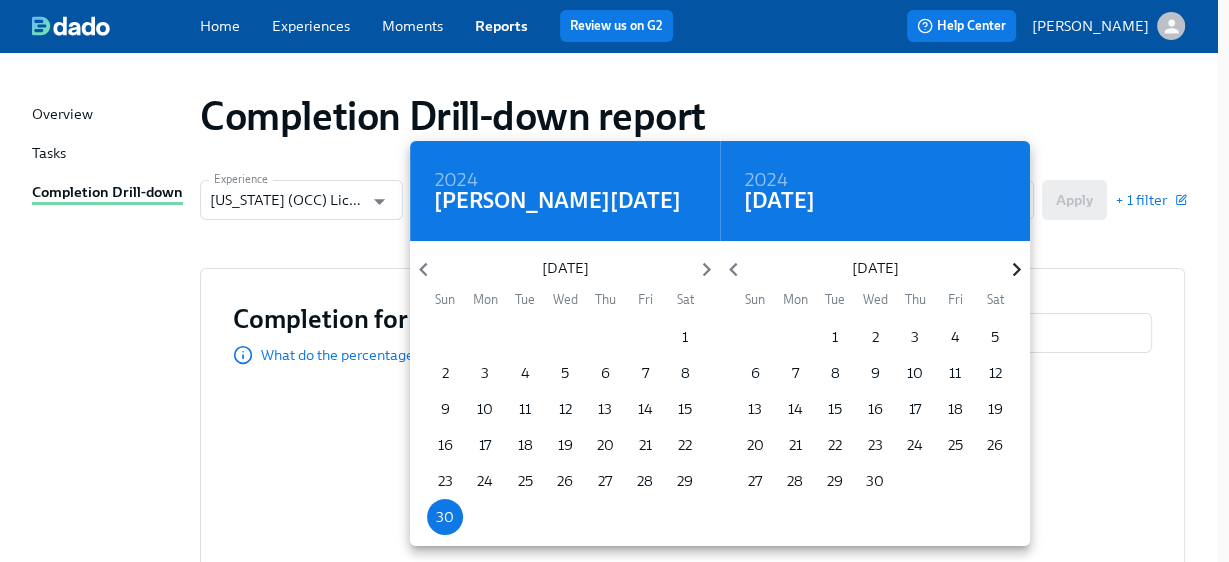 click 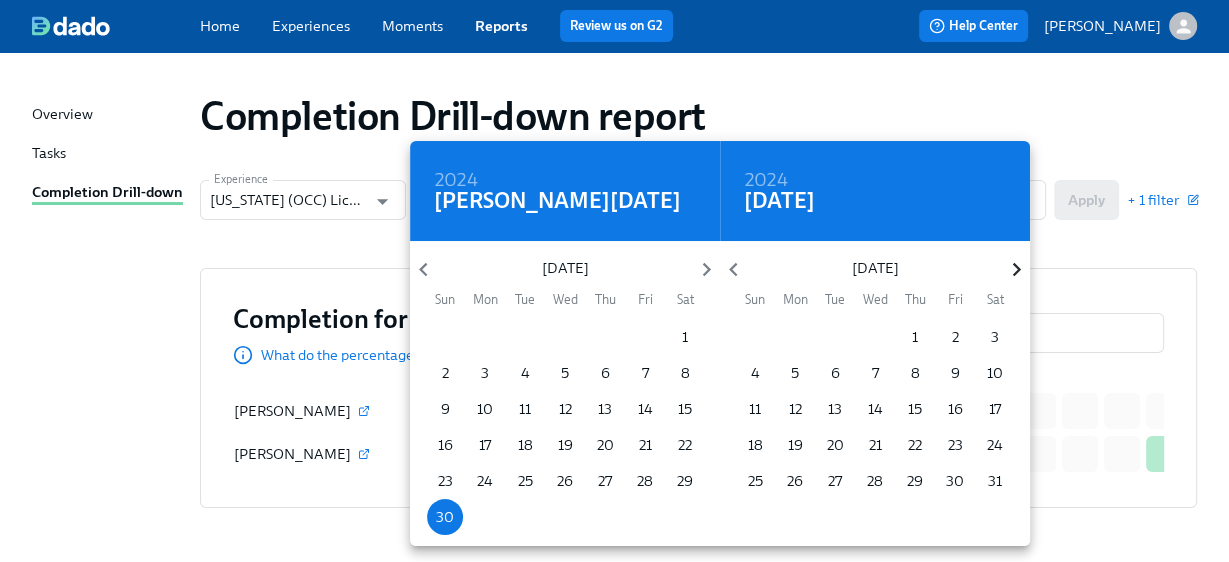 click 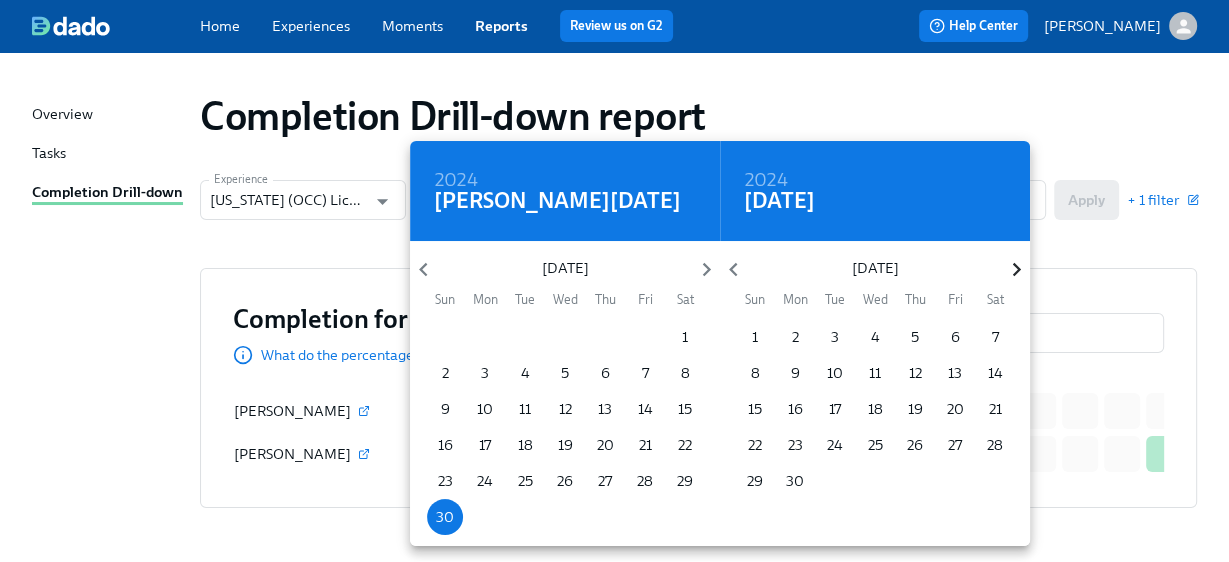 click 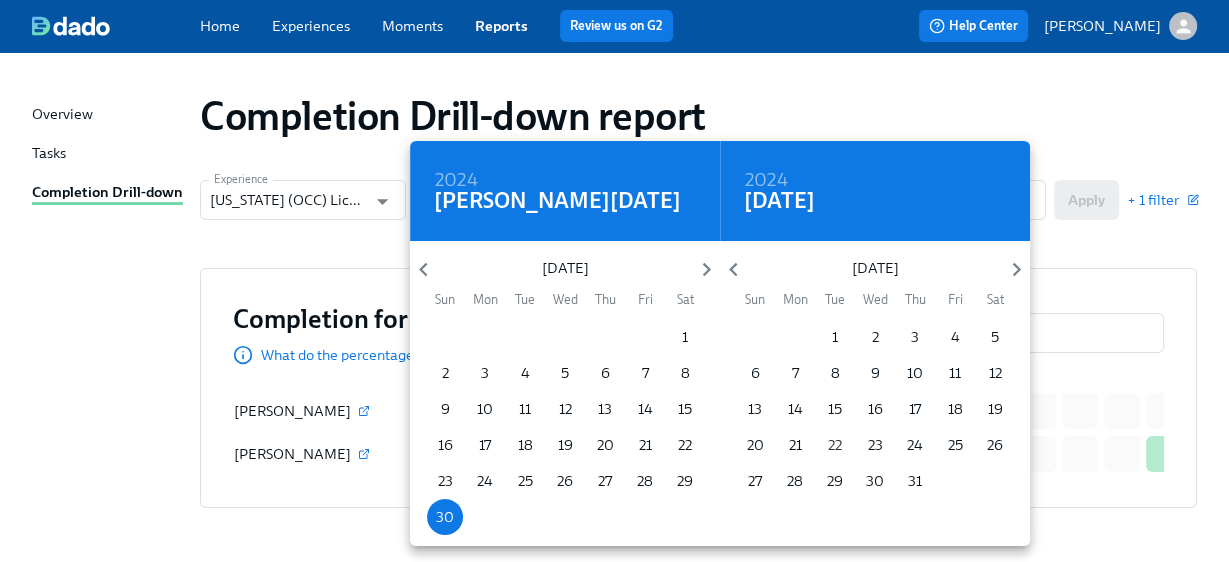 click on "22" at bounding box center (835, 445) 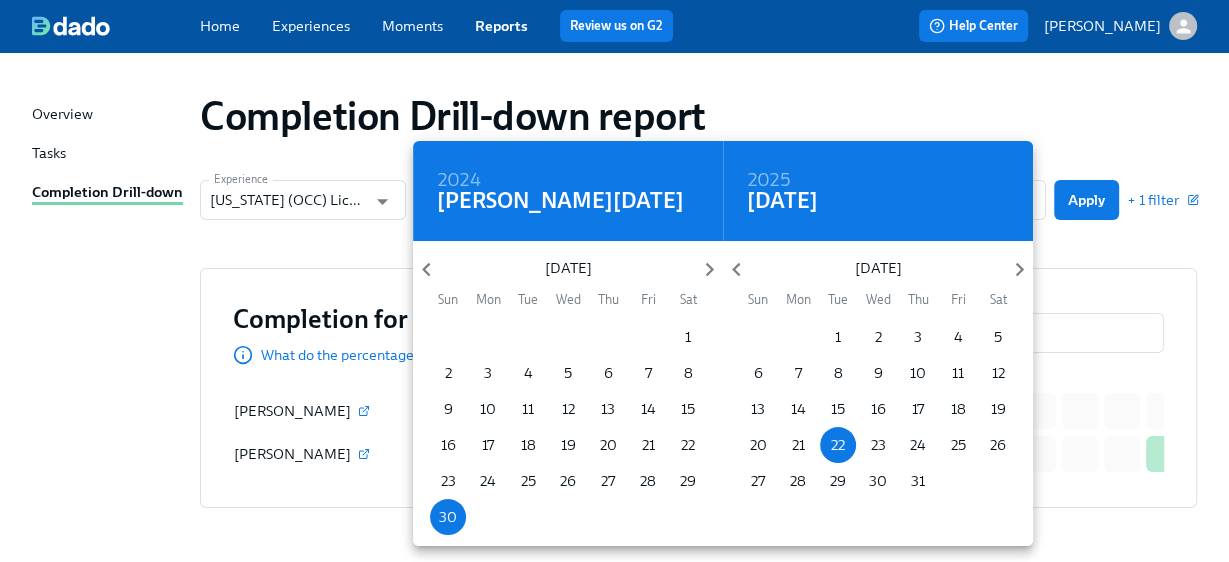 click at bounding box center (614, 281) 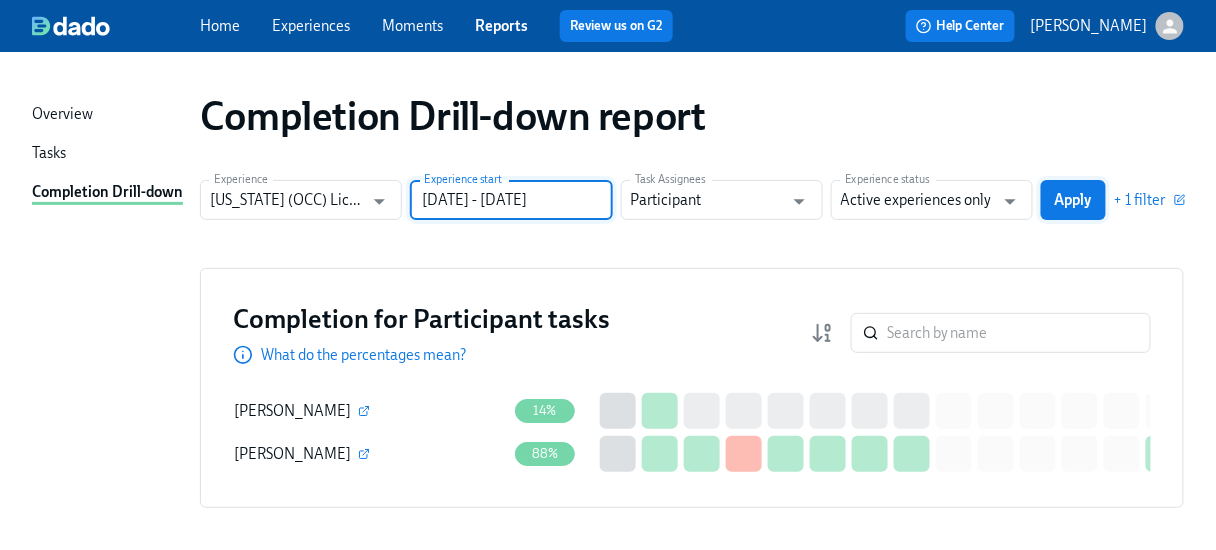 click on "Apply" at bounding box center (1073, 200) 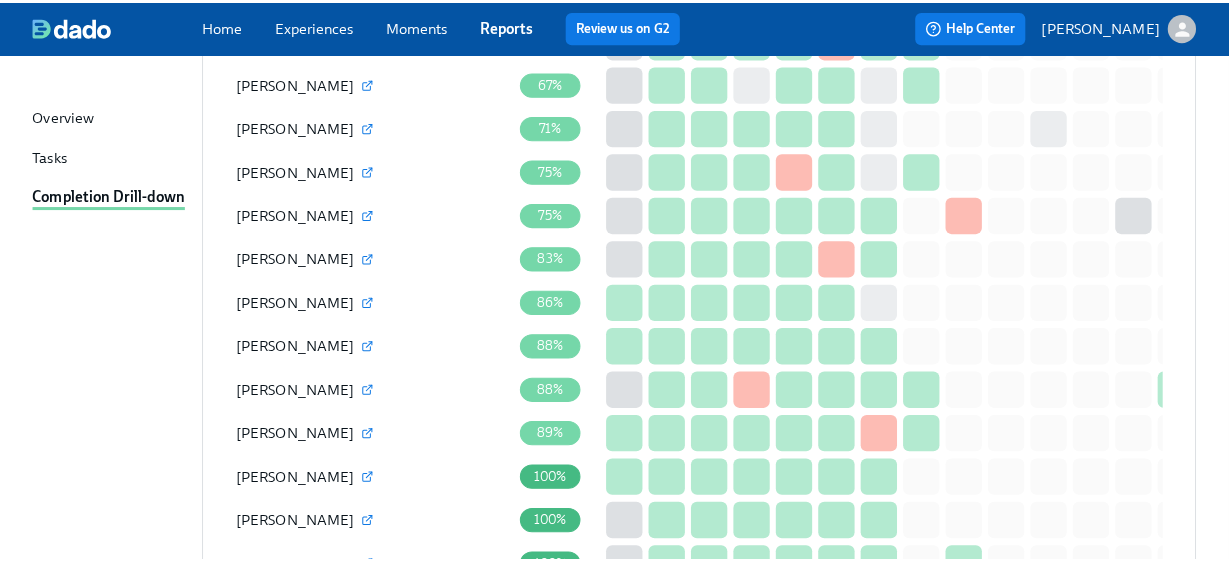 scroll, scrollTop: 1971, scrollLeft: 0, axis: vertical 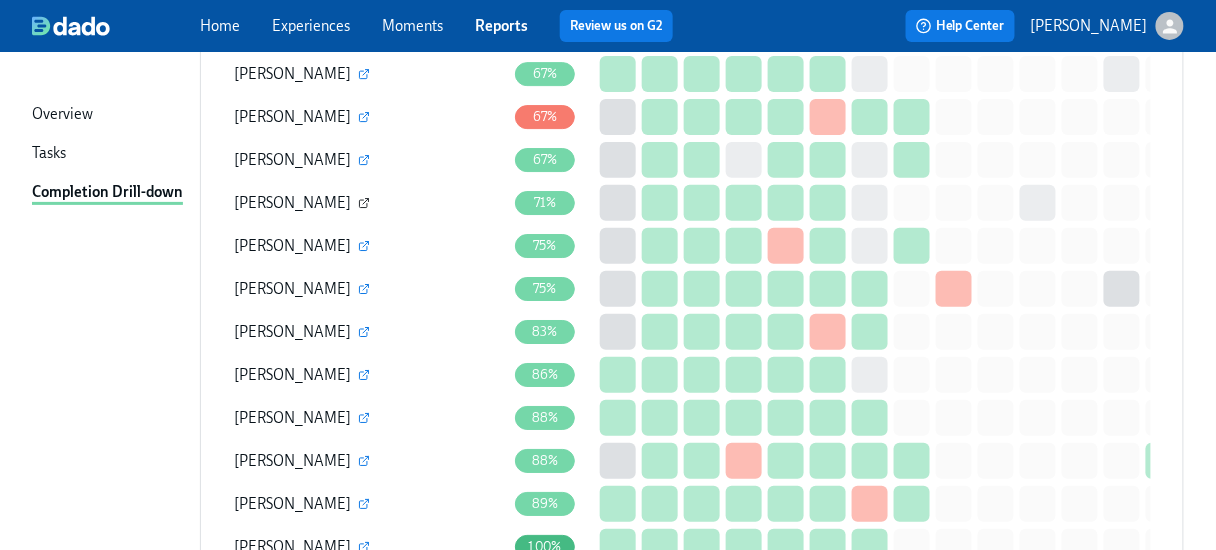 click at bounding box center (364, 203) 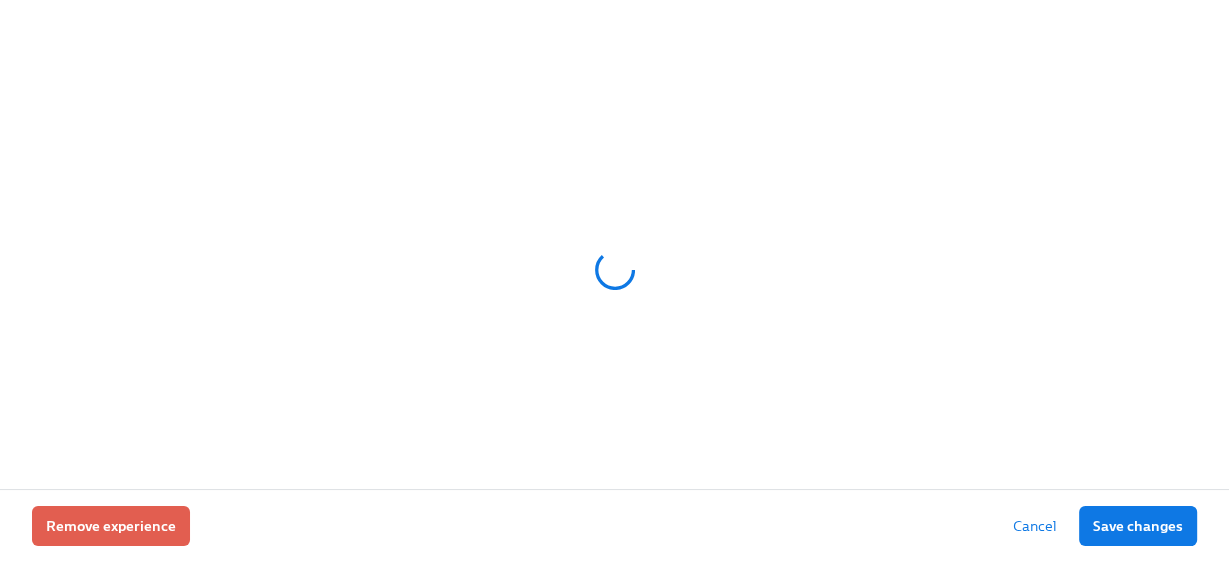 scroll, scrollTop: 53, scrollLeft: 0, axis: vertical 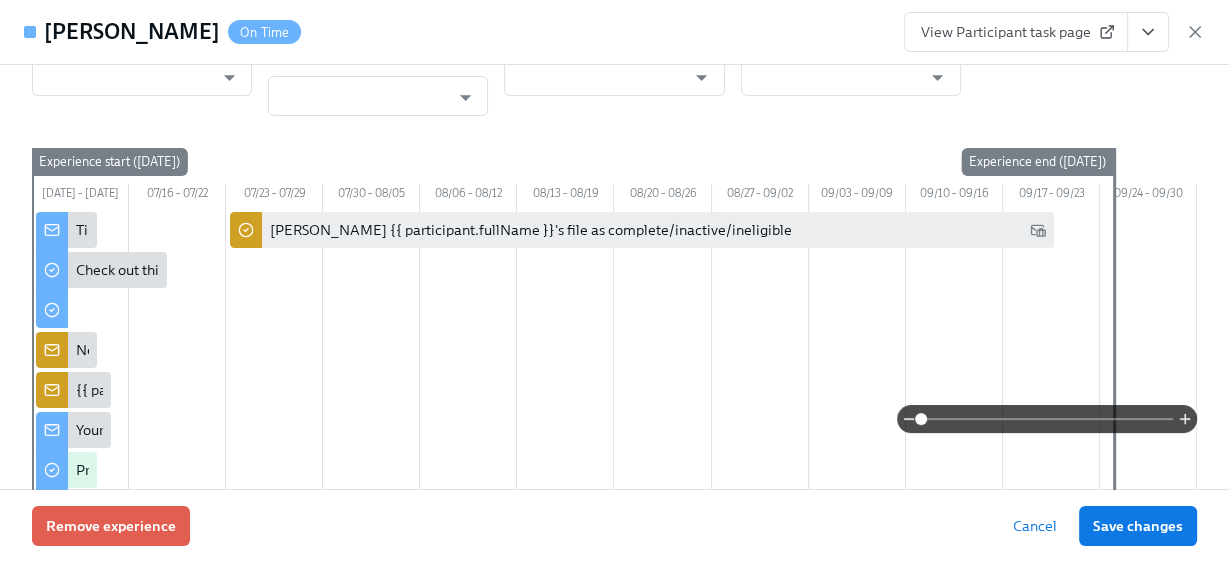 type on "[PERSON_NAME]" 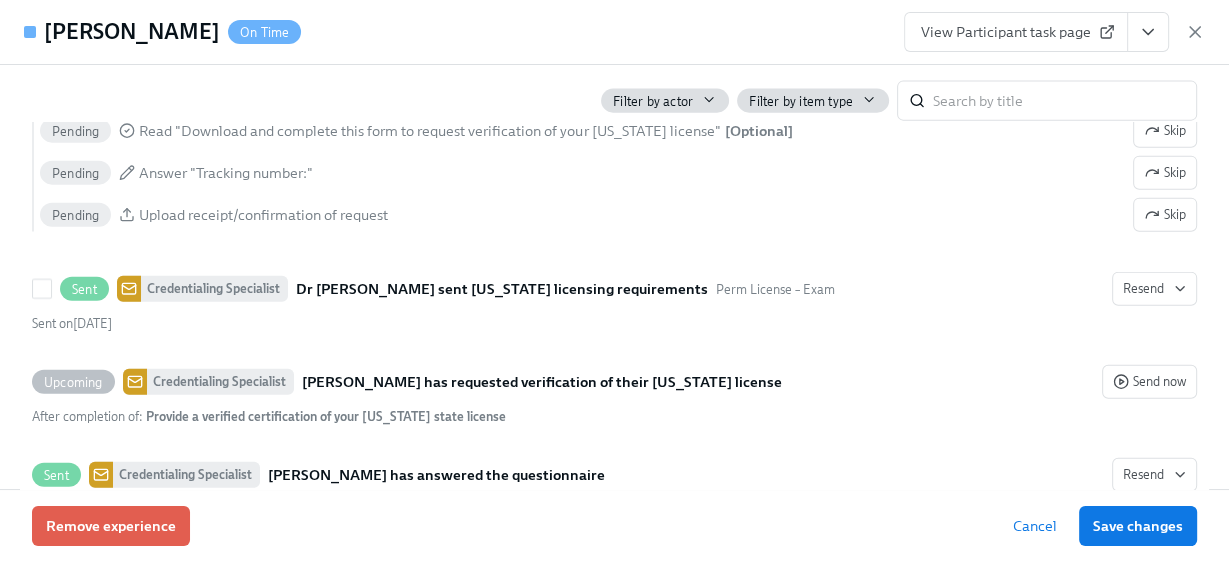 scroll, scrollTop: 3573, scrollLeft: 0, axis: vertical 